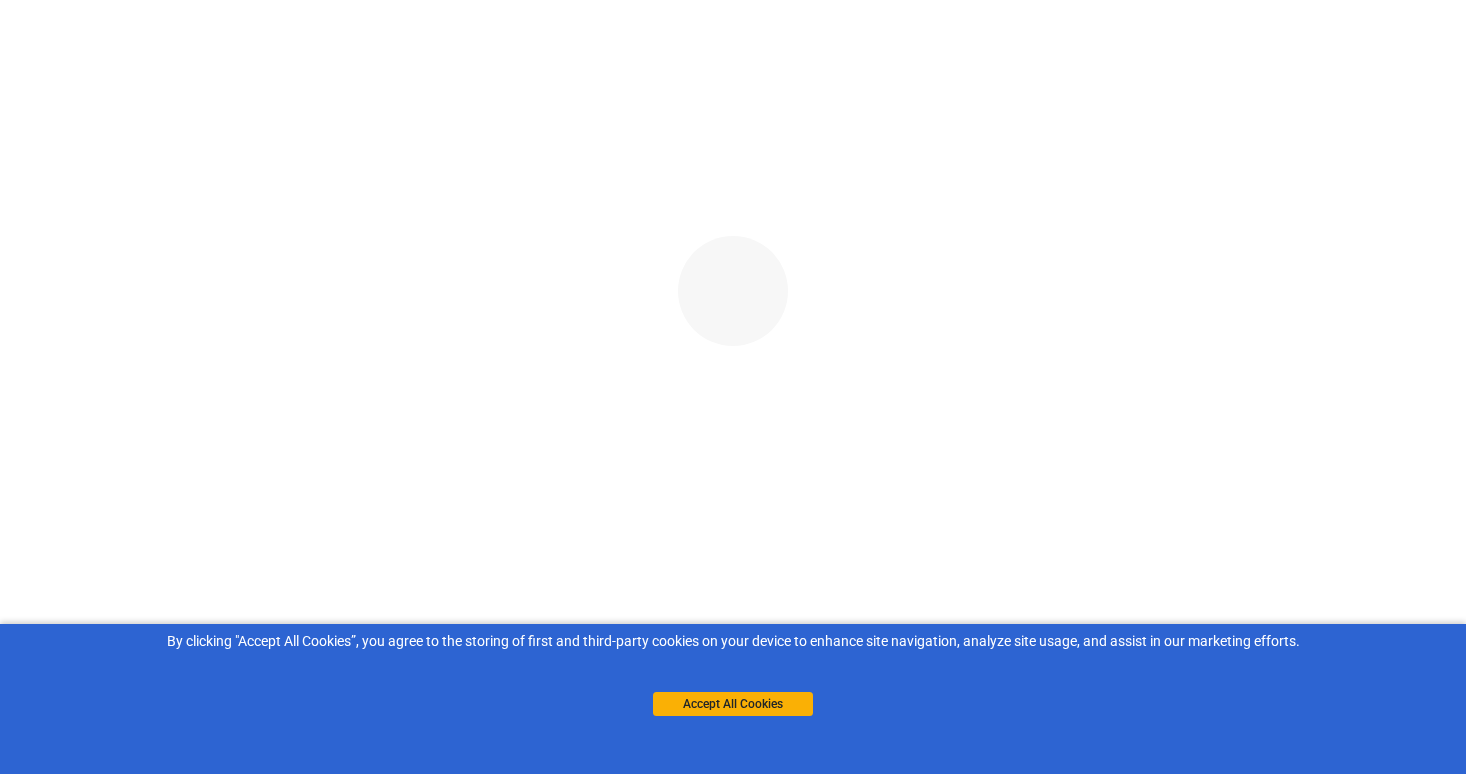 scroll, scrollTop: 0, scrollLeft: 0, axis: both 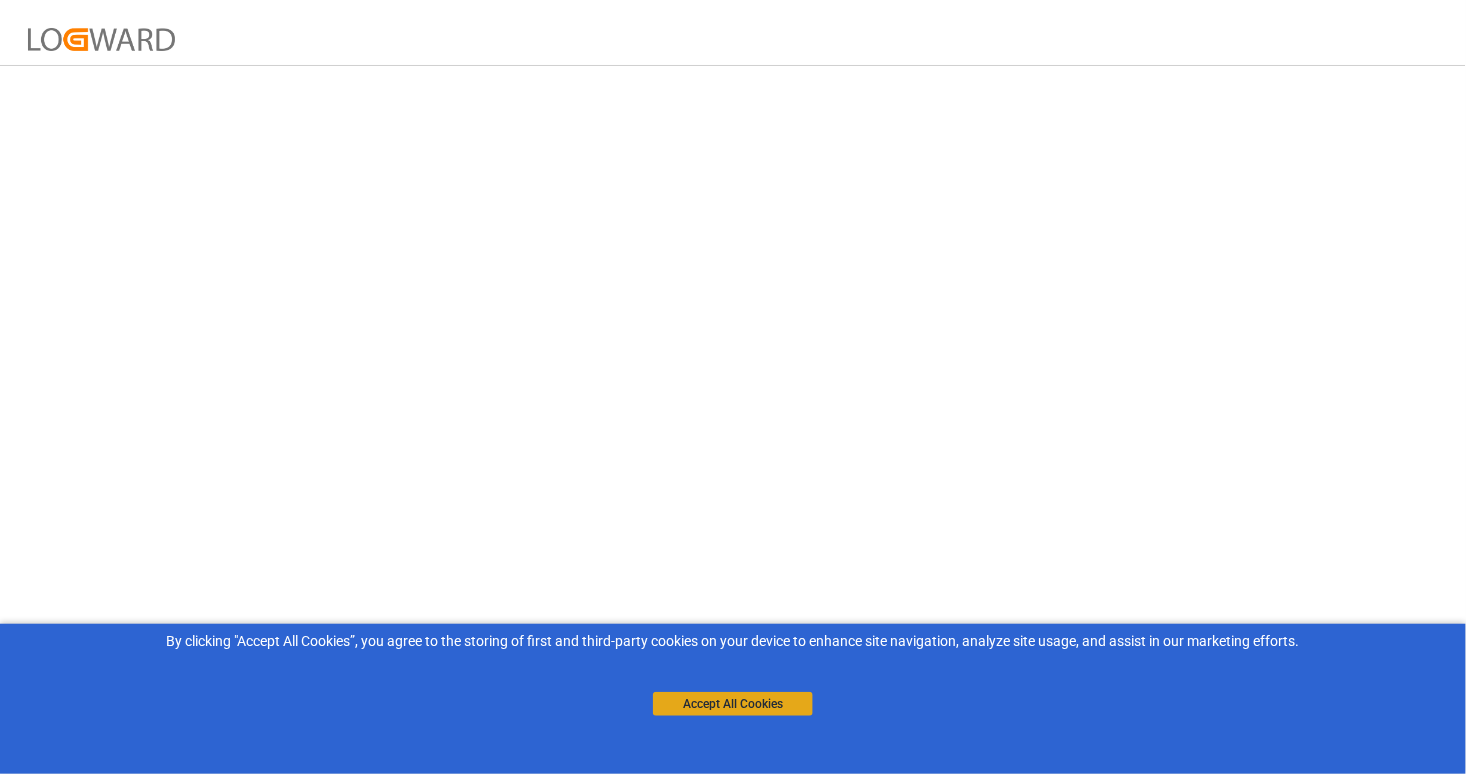 click on "Accept All Cookies" at bounding box center [733, 704] 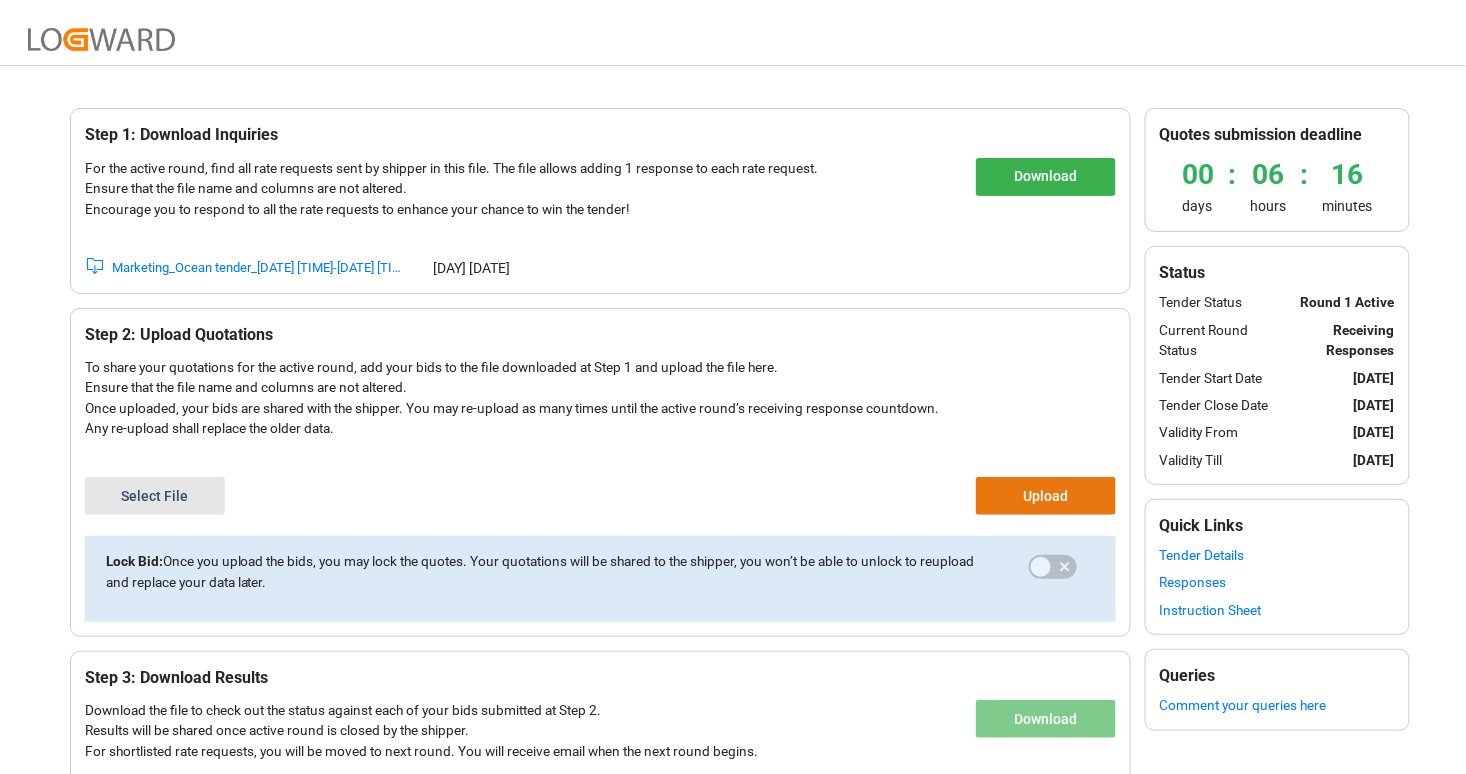 click on "Responses" at bounding box center [1277, 582] 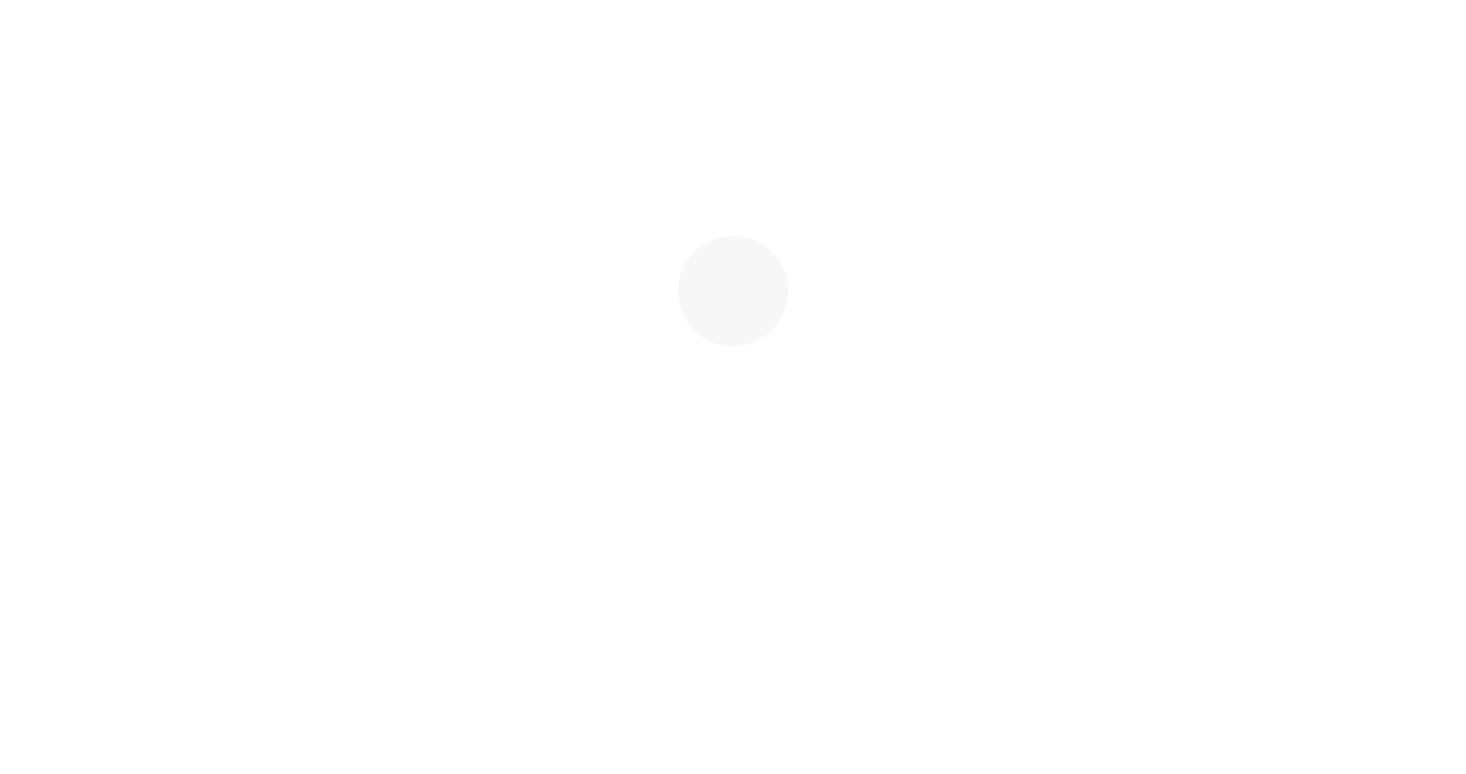 scroll, scrollTop: 0, scrollLeft: 0, axis: both 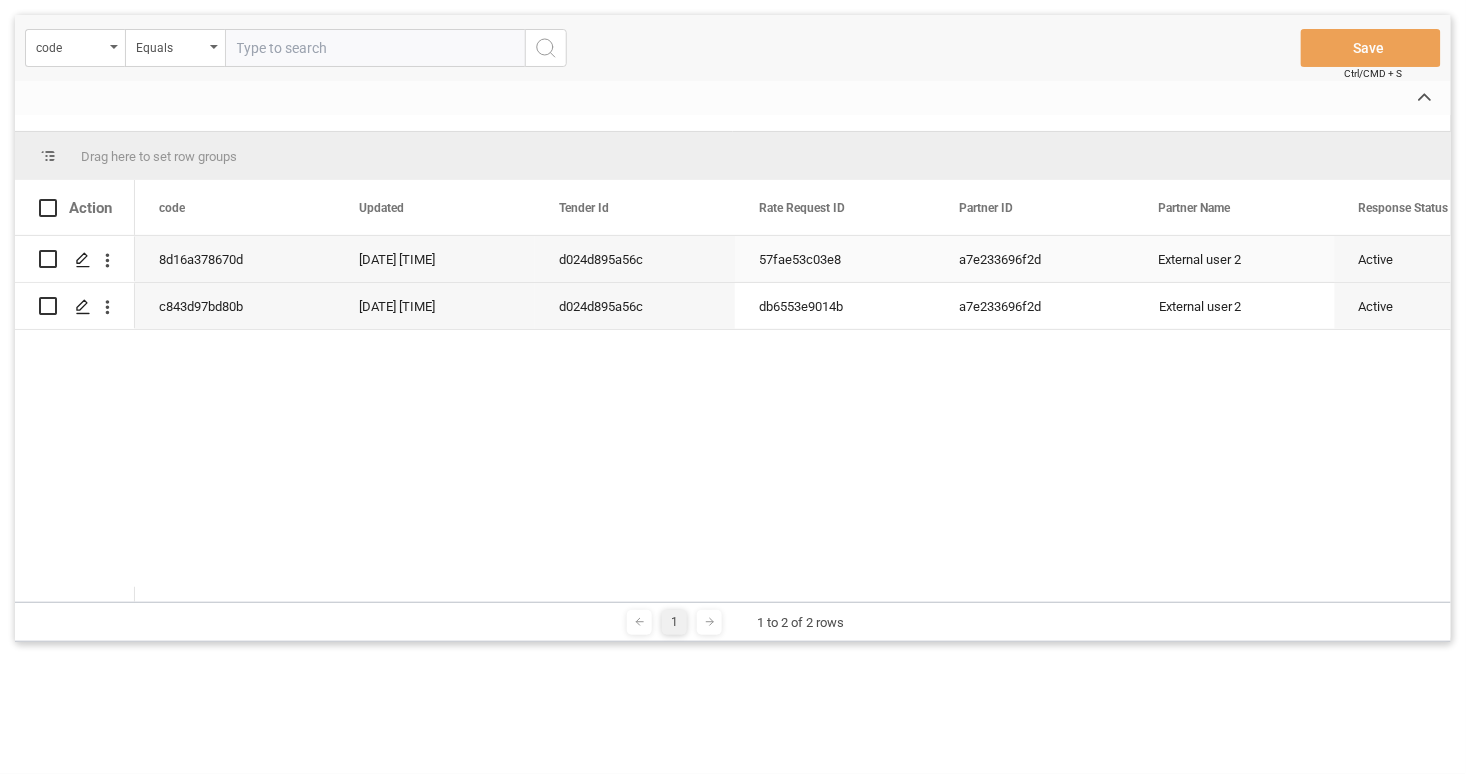 click on "[ID]" at bounding box center [835, 259] 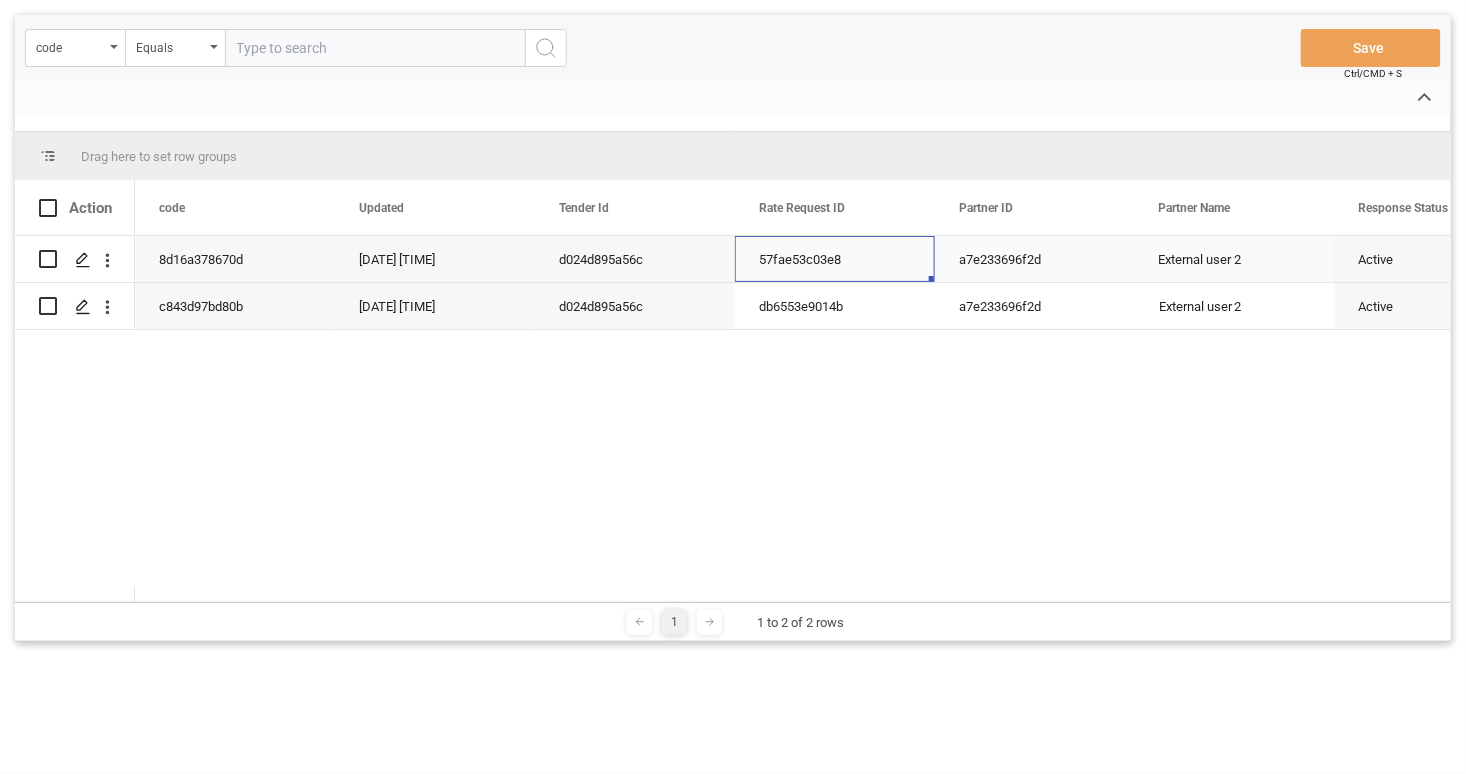 click on "[ID]" at bounding box center (835, 259) 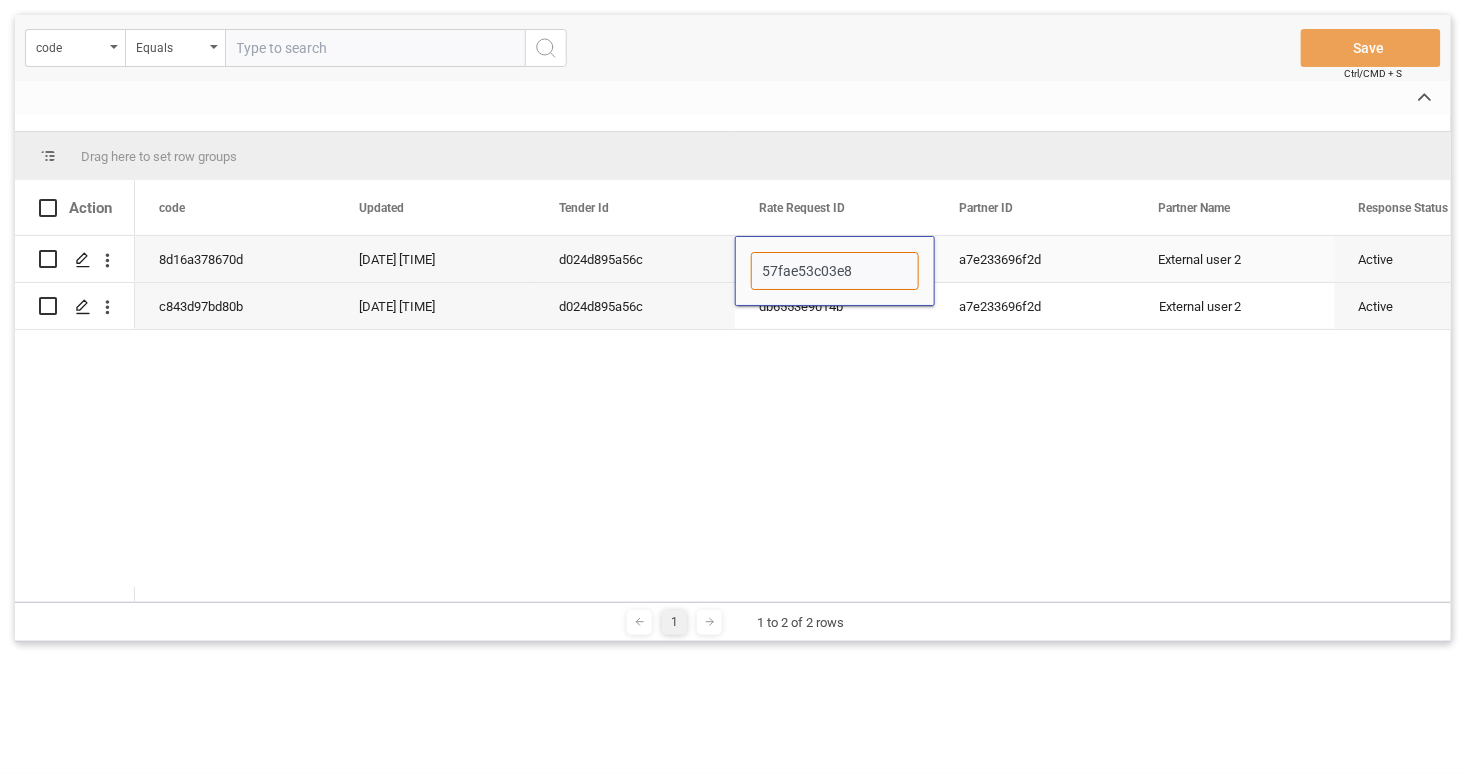 click on "[ID]" at bounding box center [835, 271] 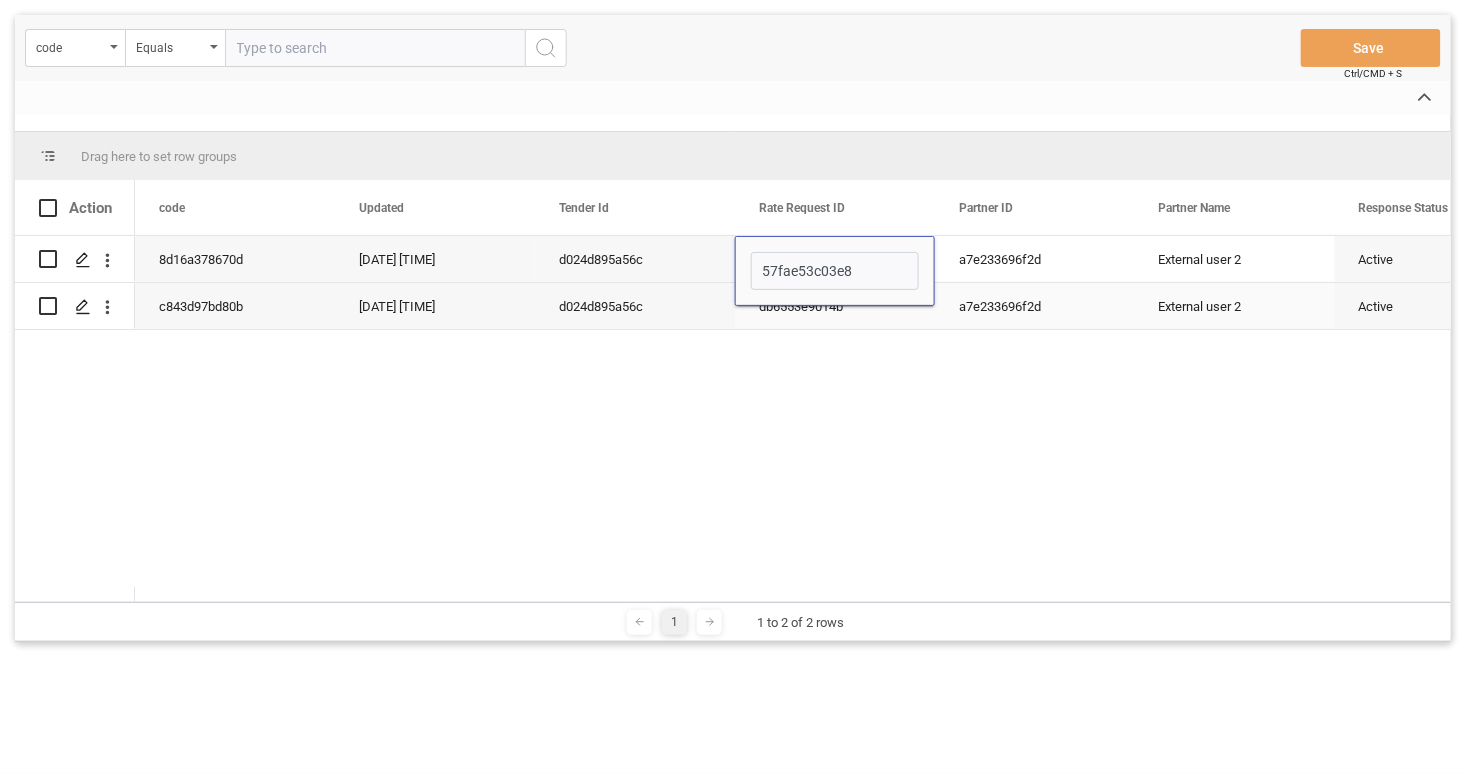 click on "[ID]" at bounding box center (835, 306) 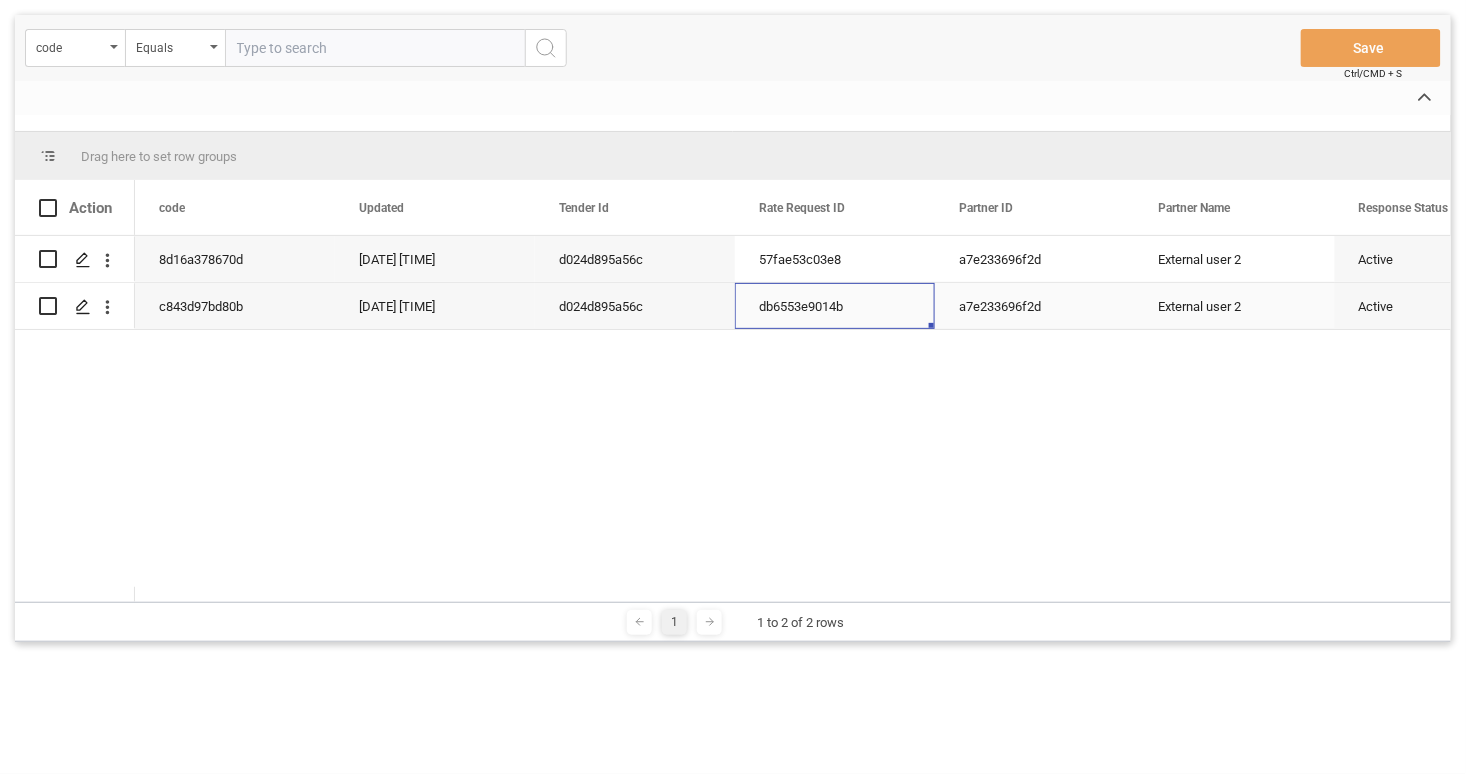 click on "[ID]" at bounding box center (835, 306) 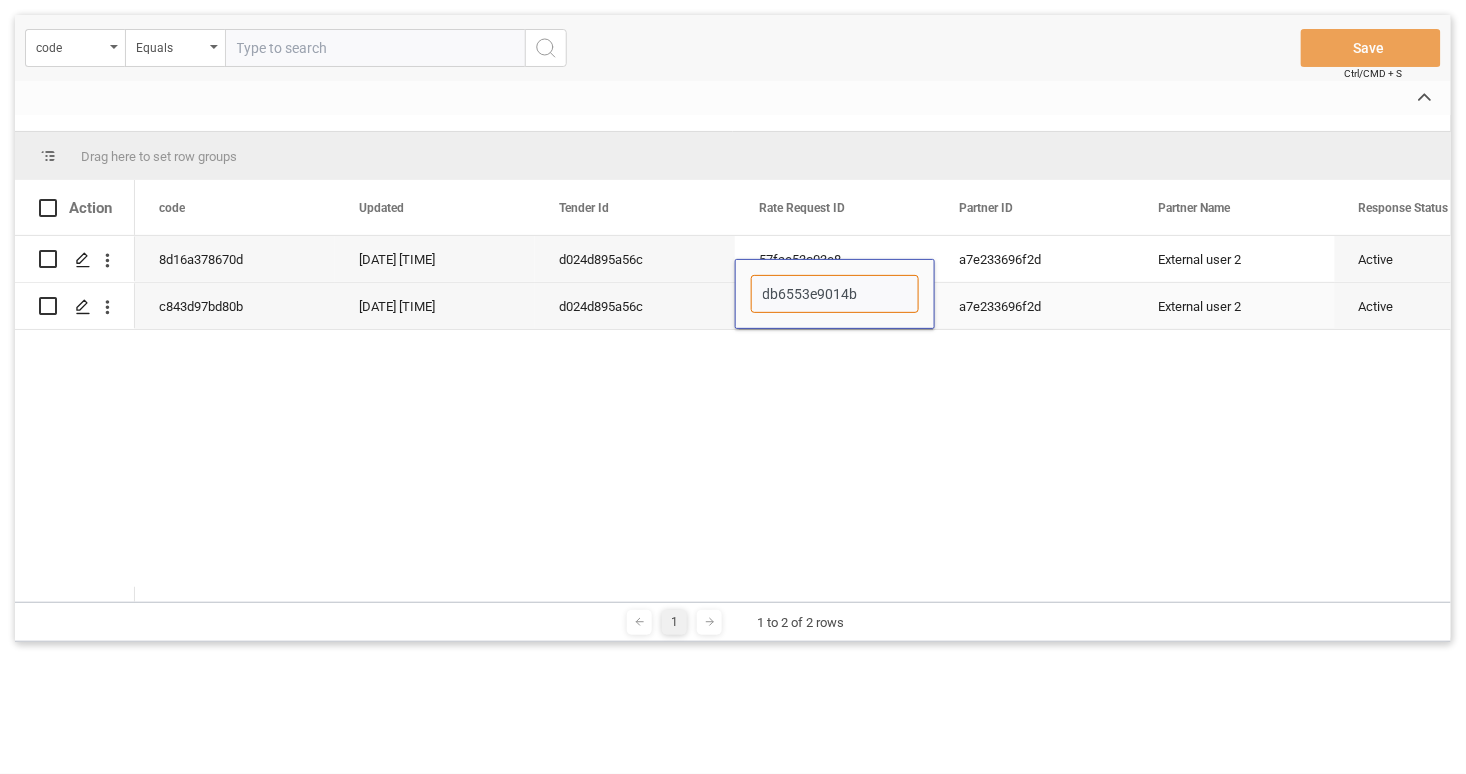 click on "[ID]" at bounding box center (835, 294) 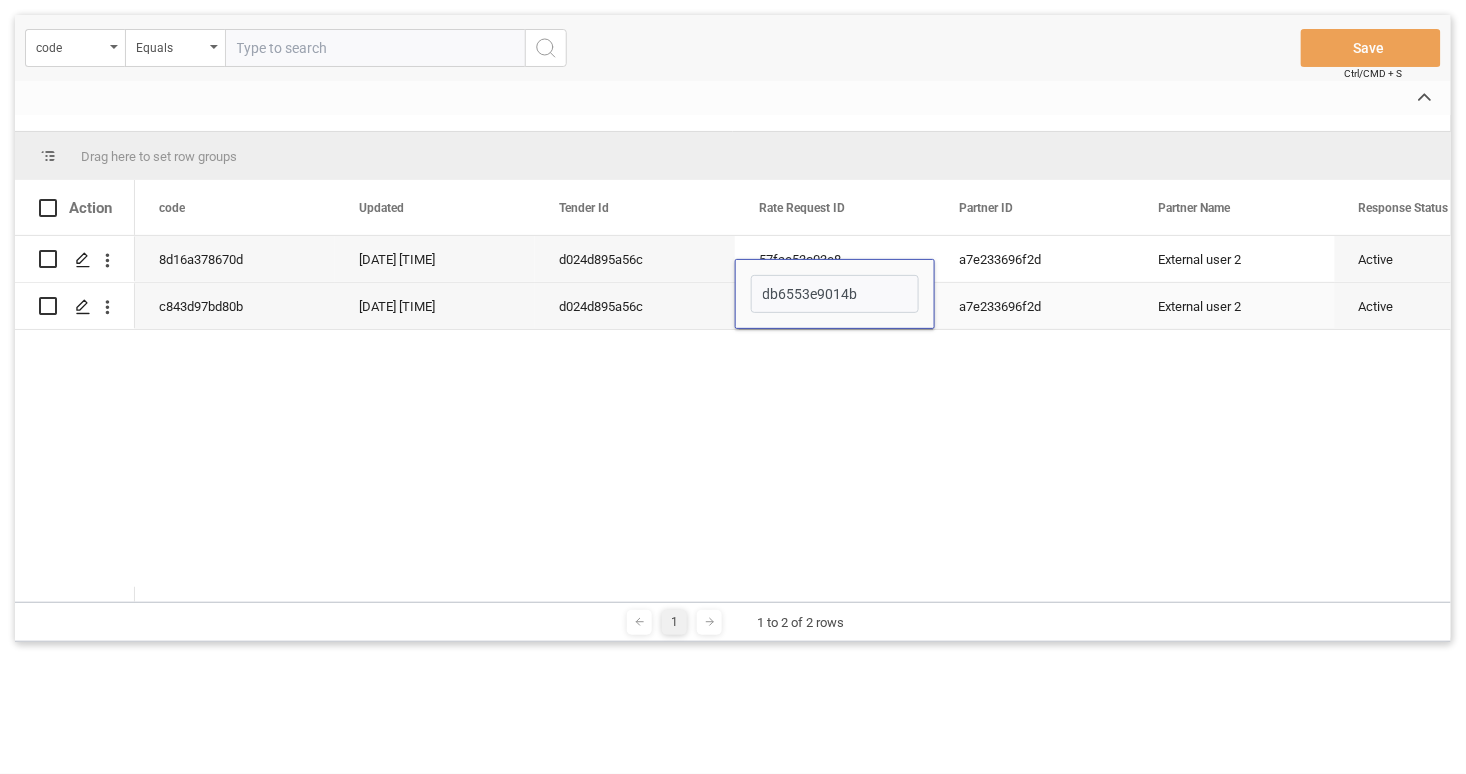click on "[ID]" at bounding box center [1035, 306] 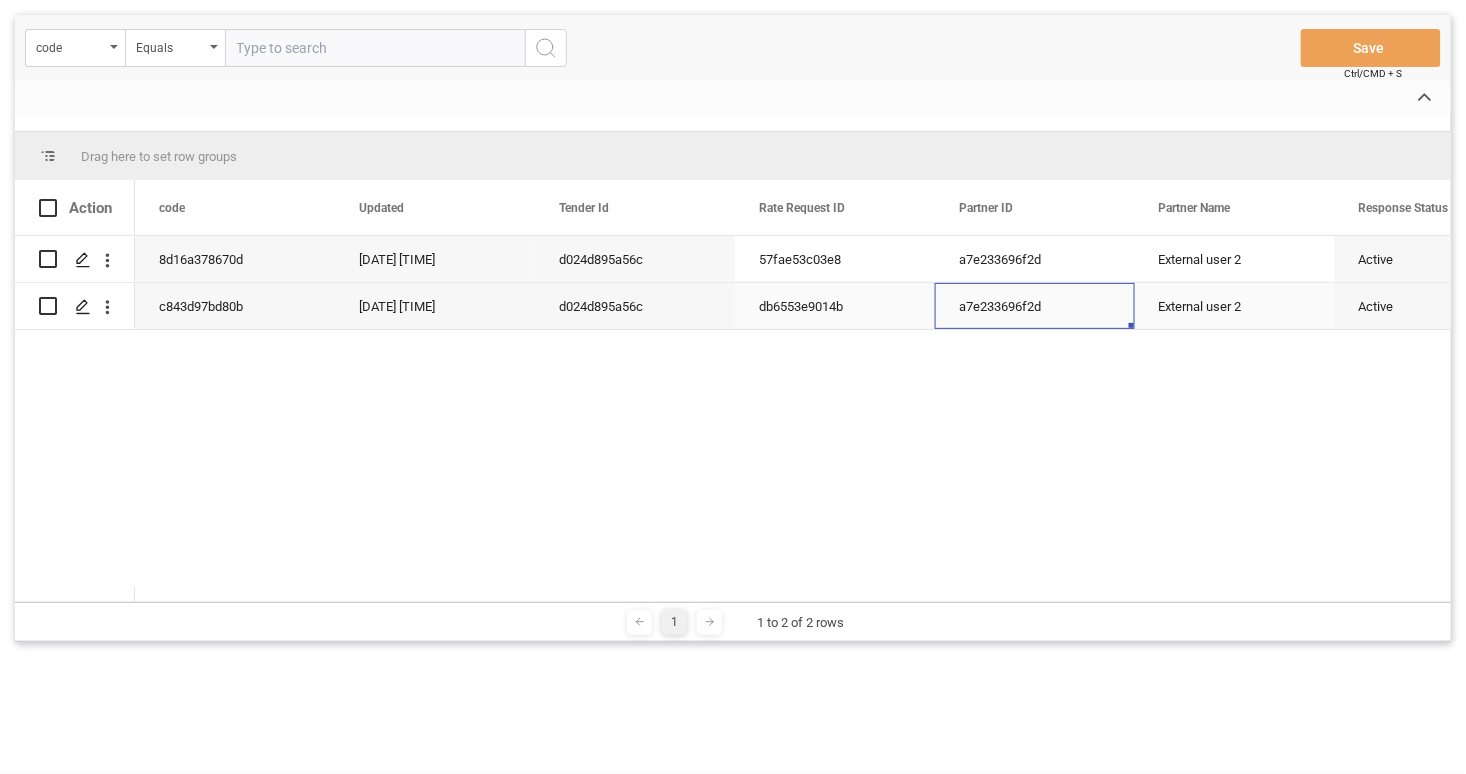 click on "[ID]" at bounding box center [1035, 306] 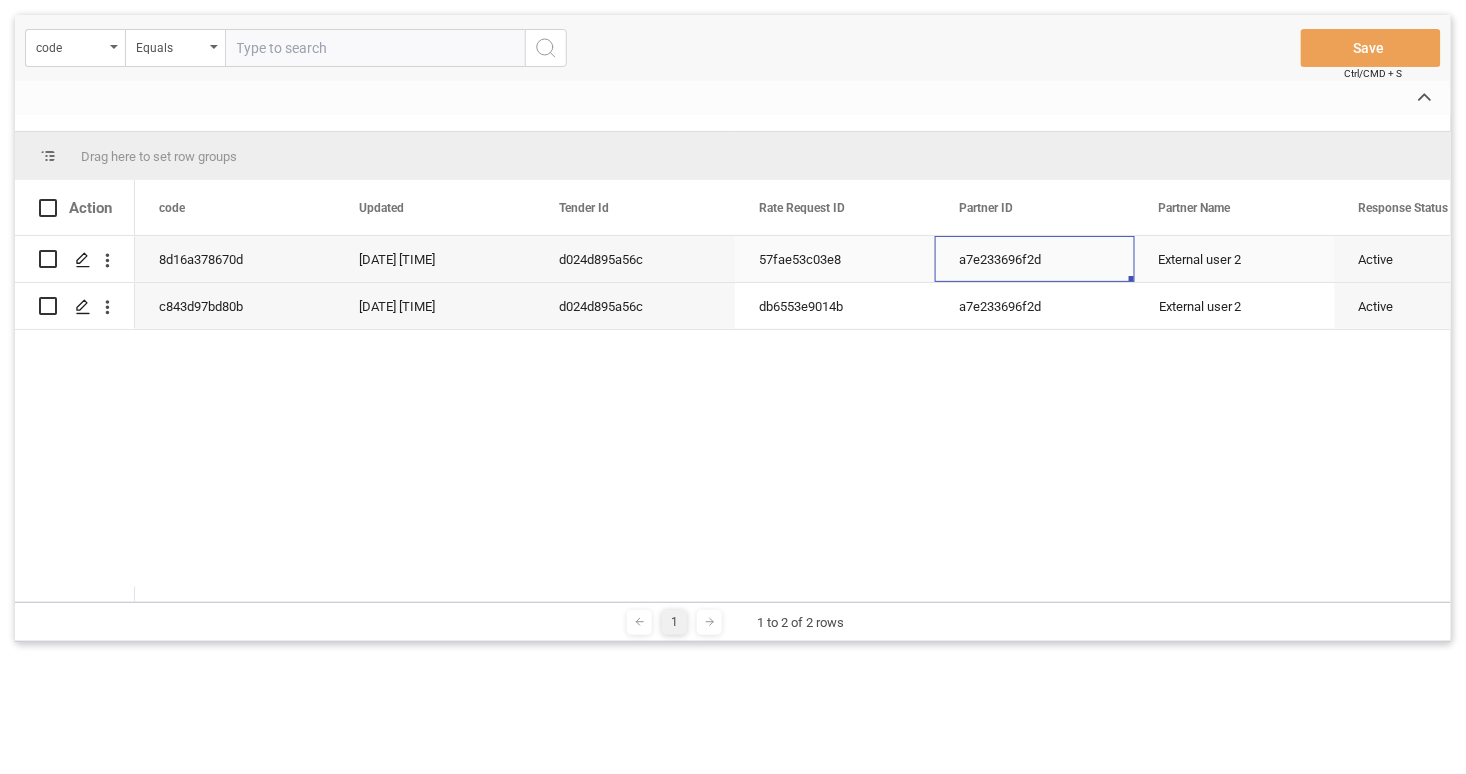 click on "[ID]" at bounding box center (1035, 259) 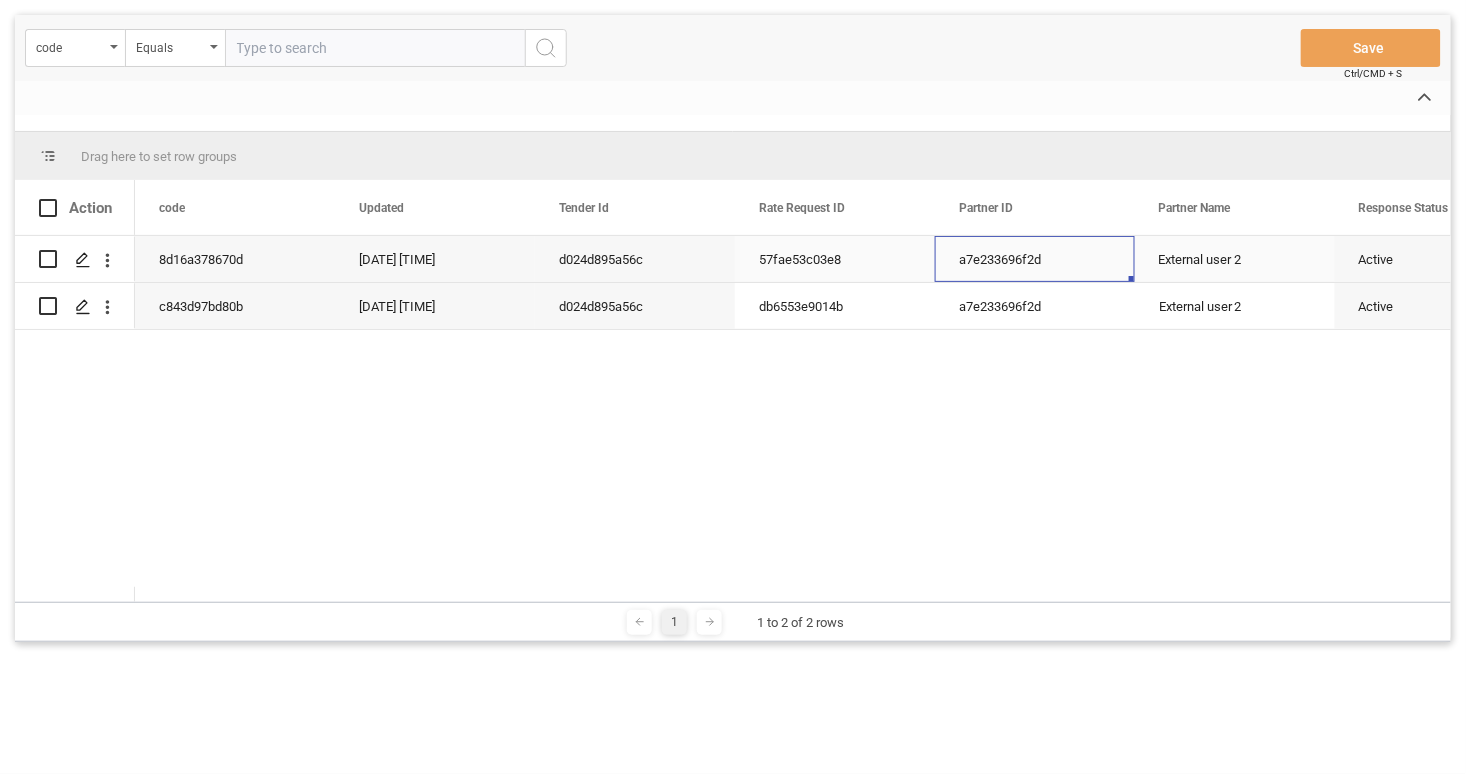 scroll, scrollTop: 0, scrollLeft: 134, axis: horizontal 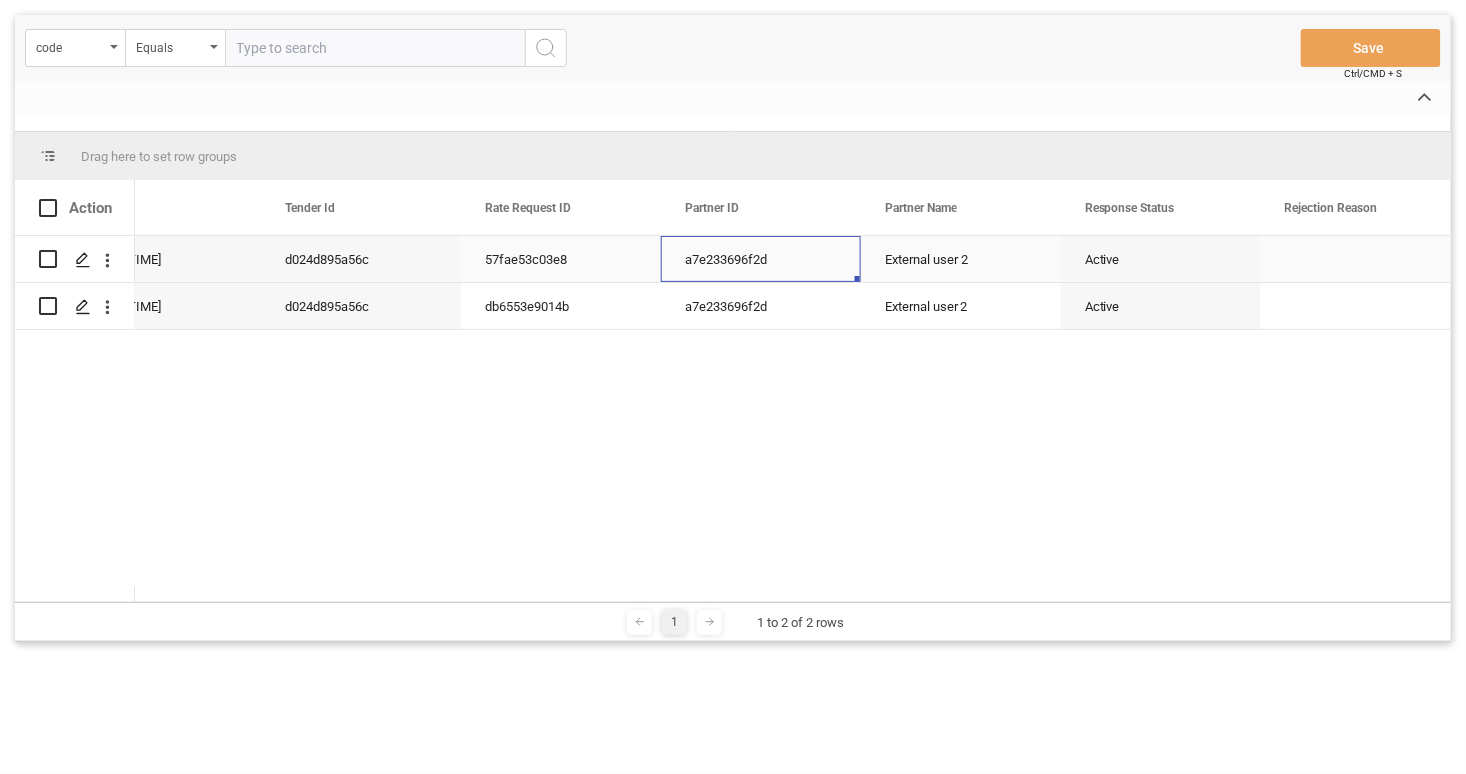 click on "External user [NUMBER]" at bounding box center [961, 259] 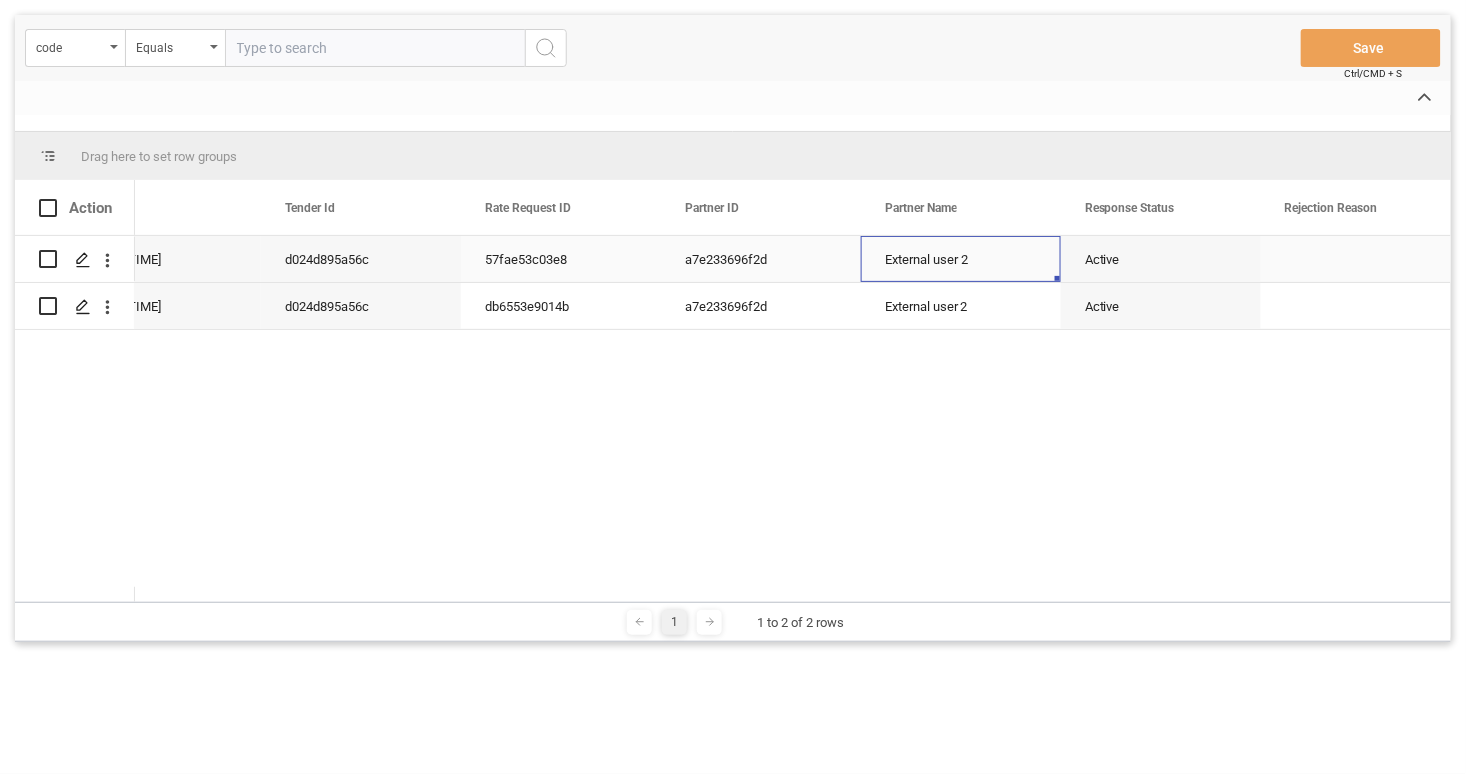 click on "External user [NUMBER]" at bounding box center (961, 259) 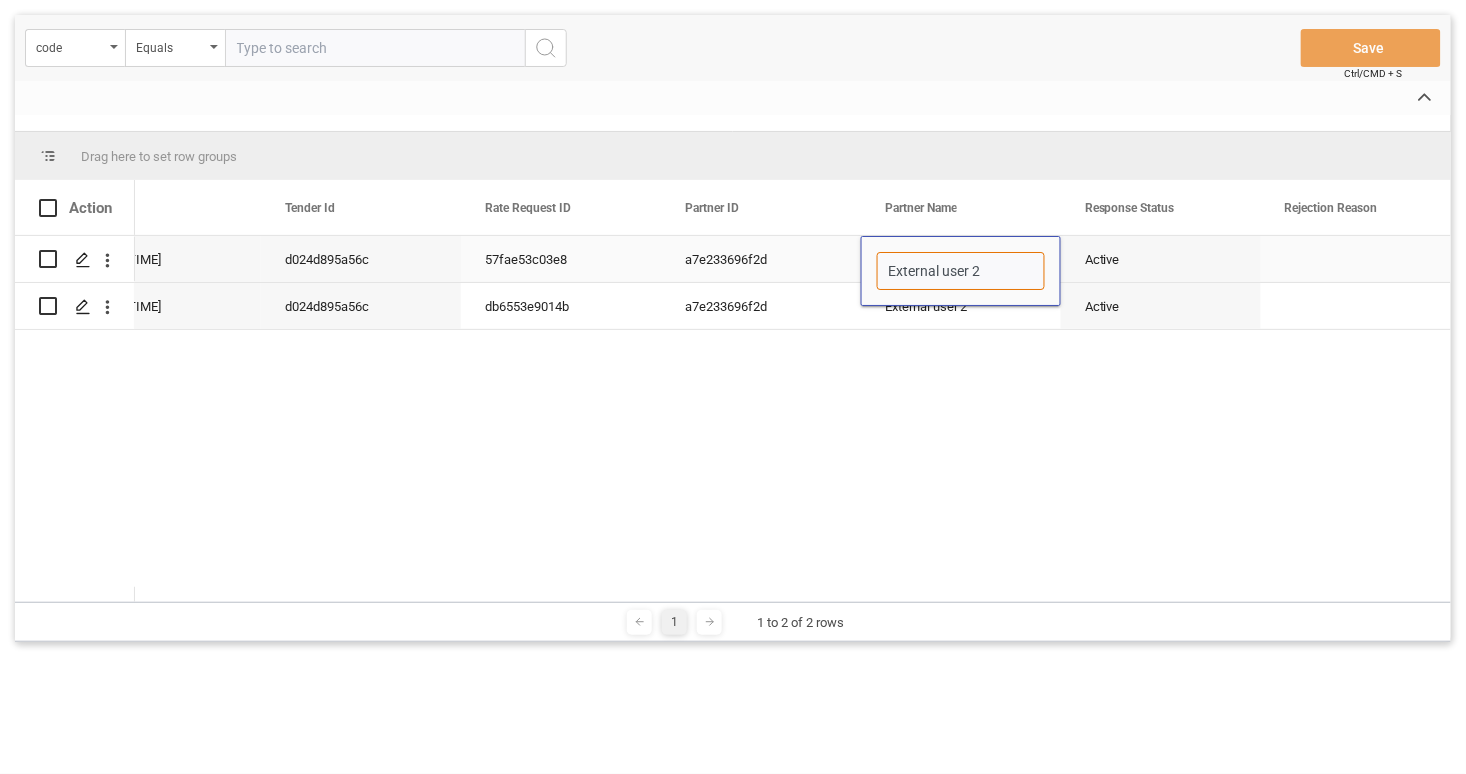 click on "External user [NUMBER]" at bounding box center (961, 271) 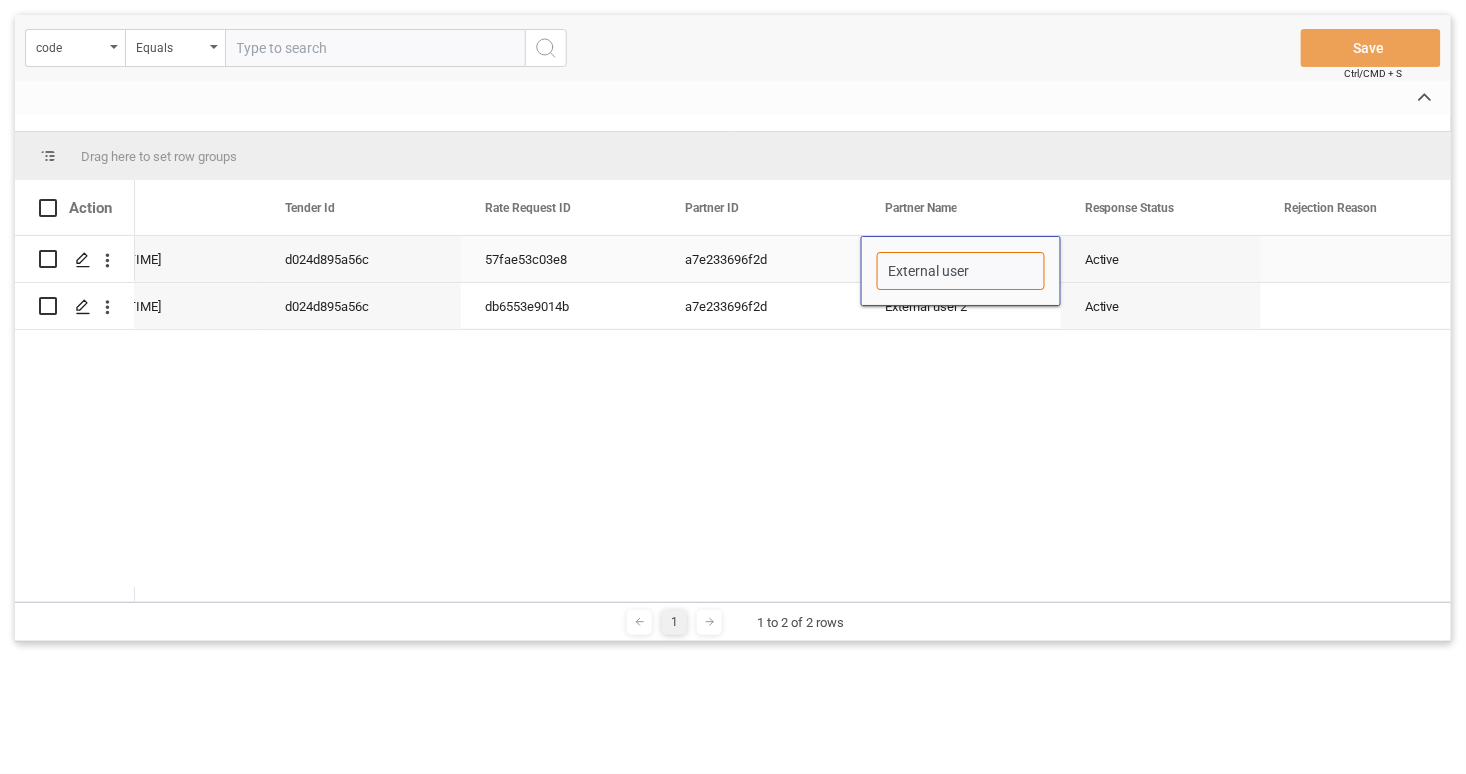 type on "External user 3" 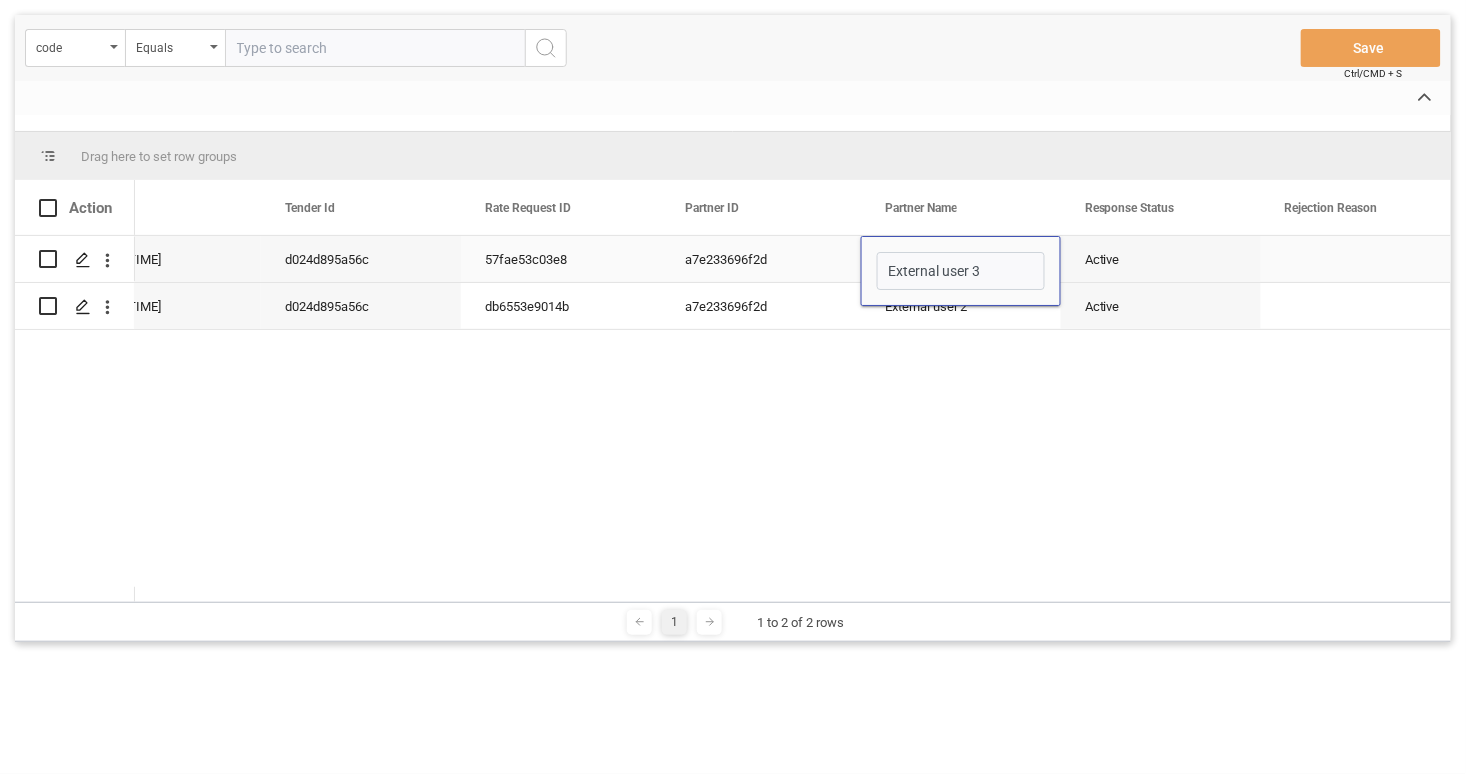 click on "[ID]" at bounding box center [761, 259] 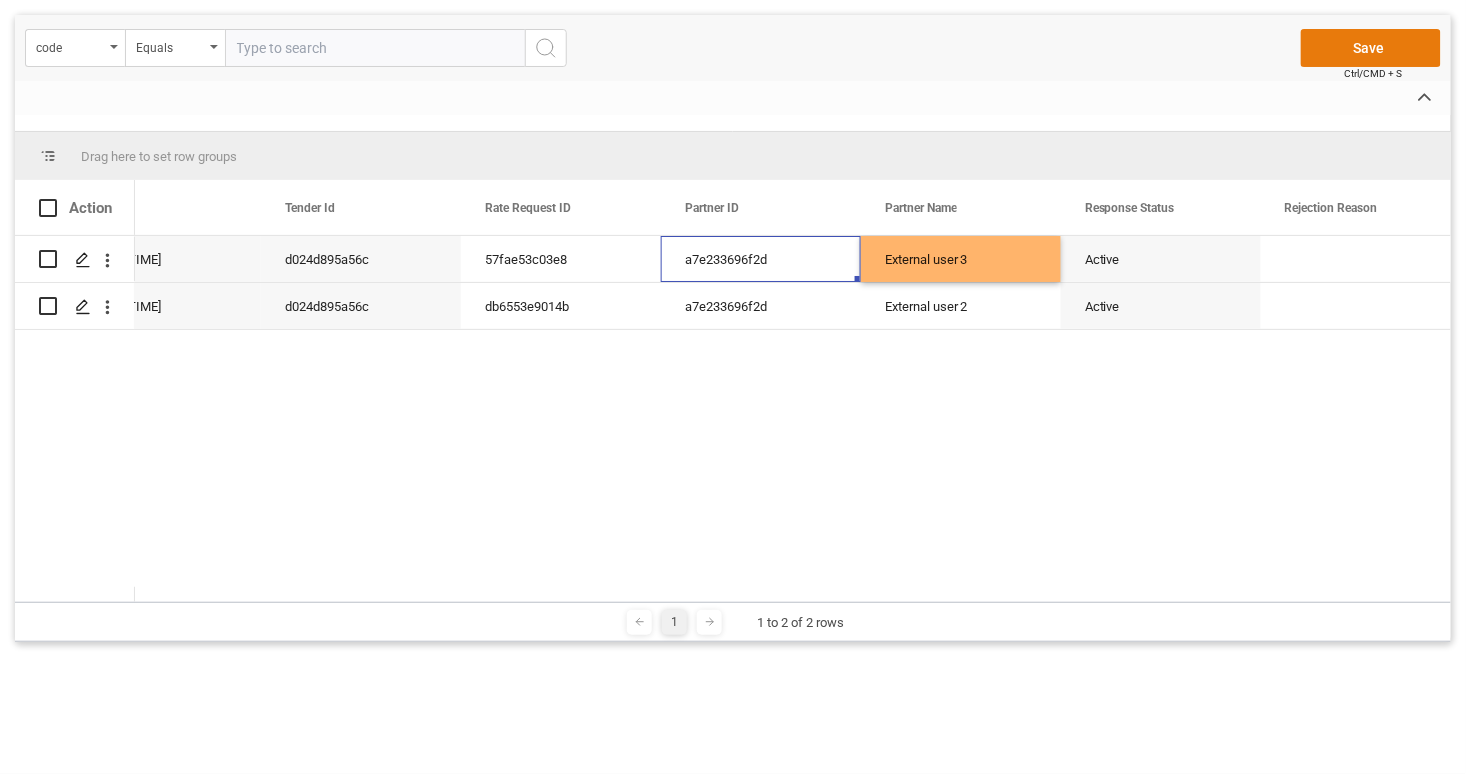 click on "Save" at bounding box center [1371, 48] 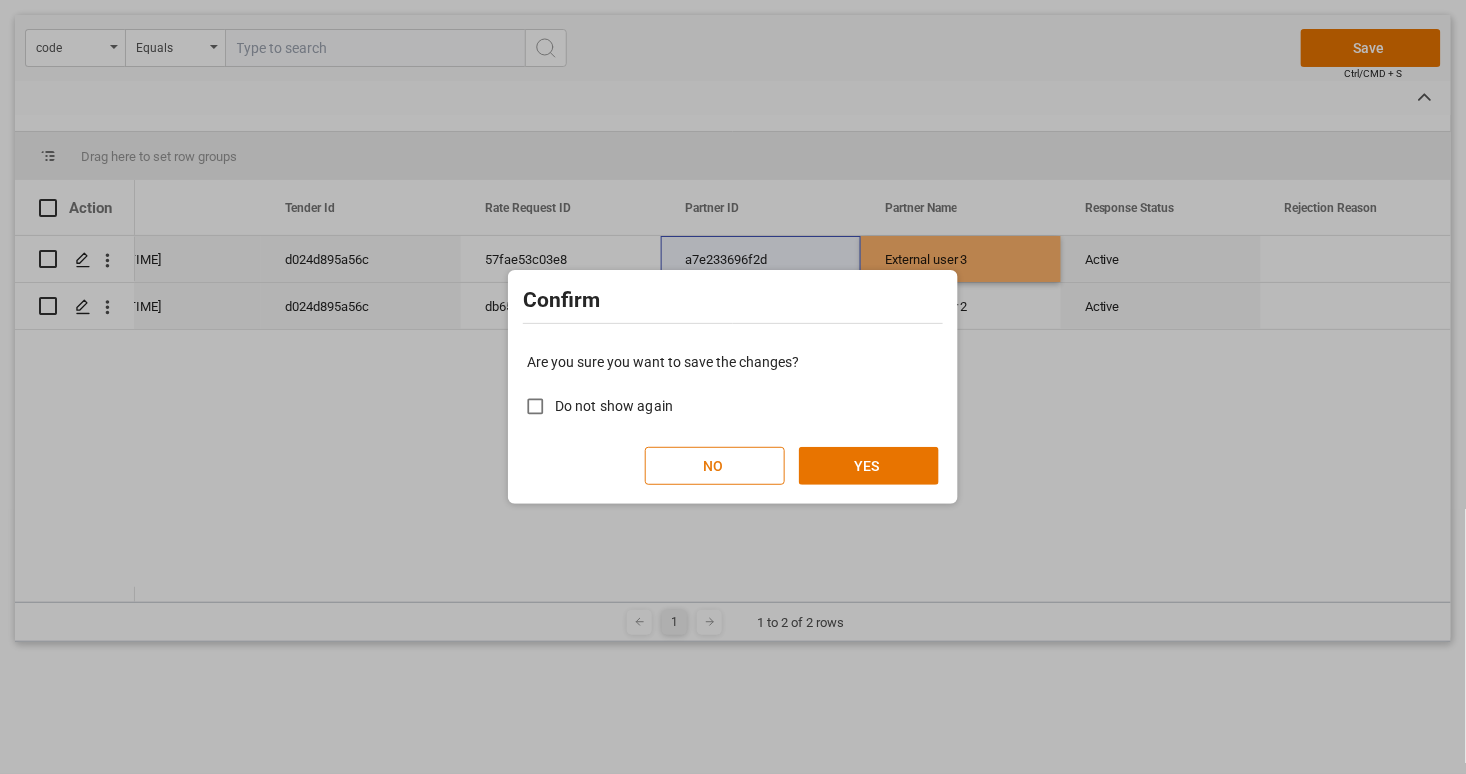 click on "NO" at bounding box center (715, 466) 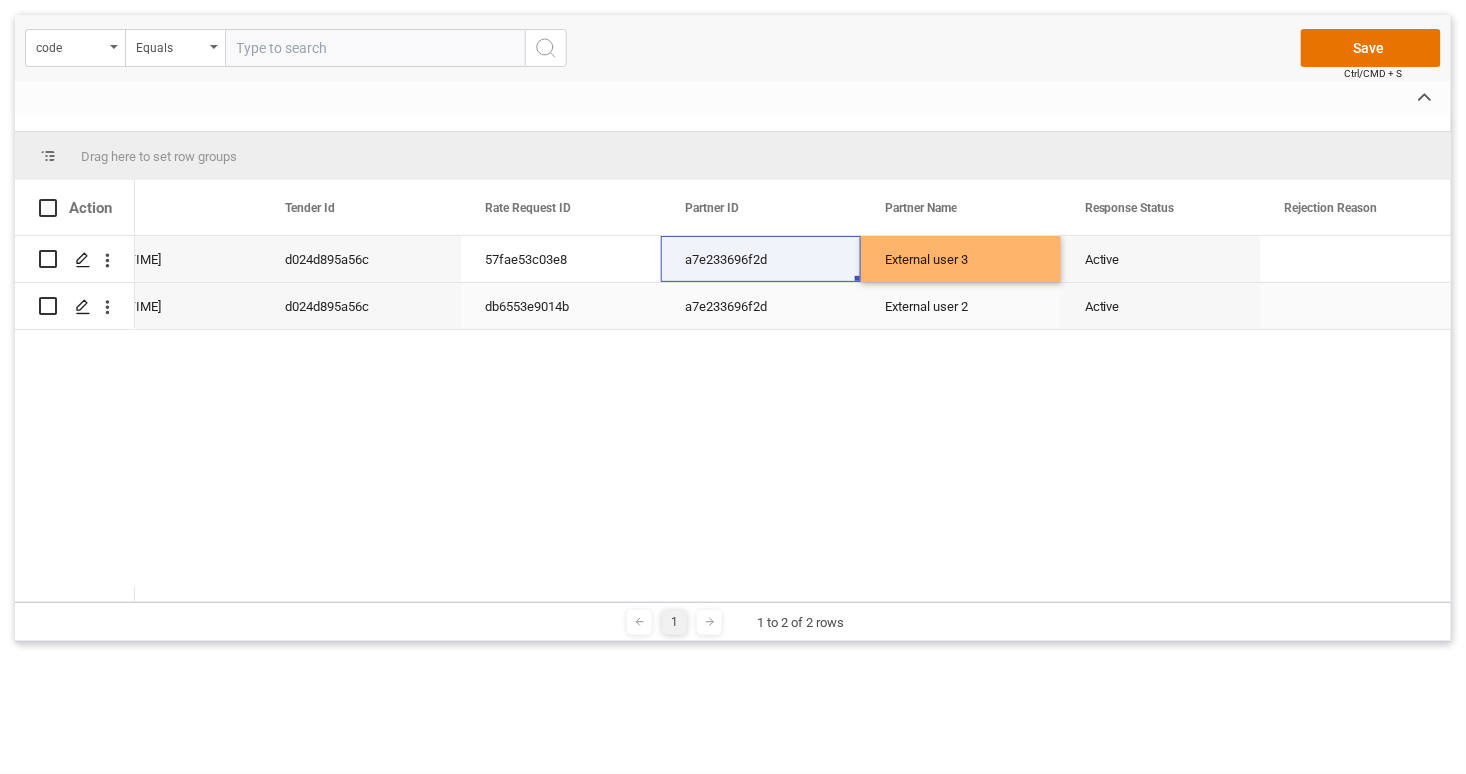 type 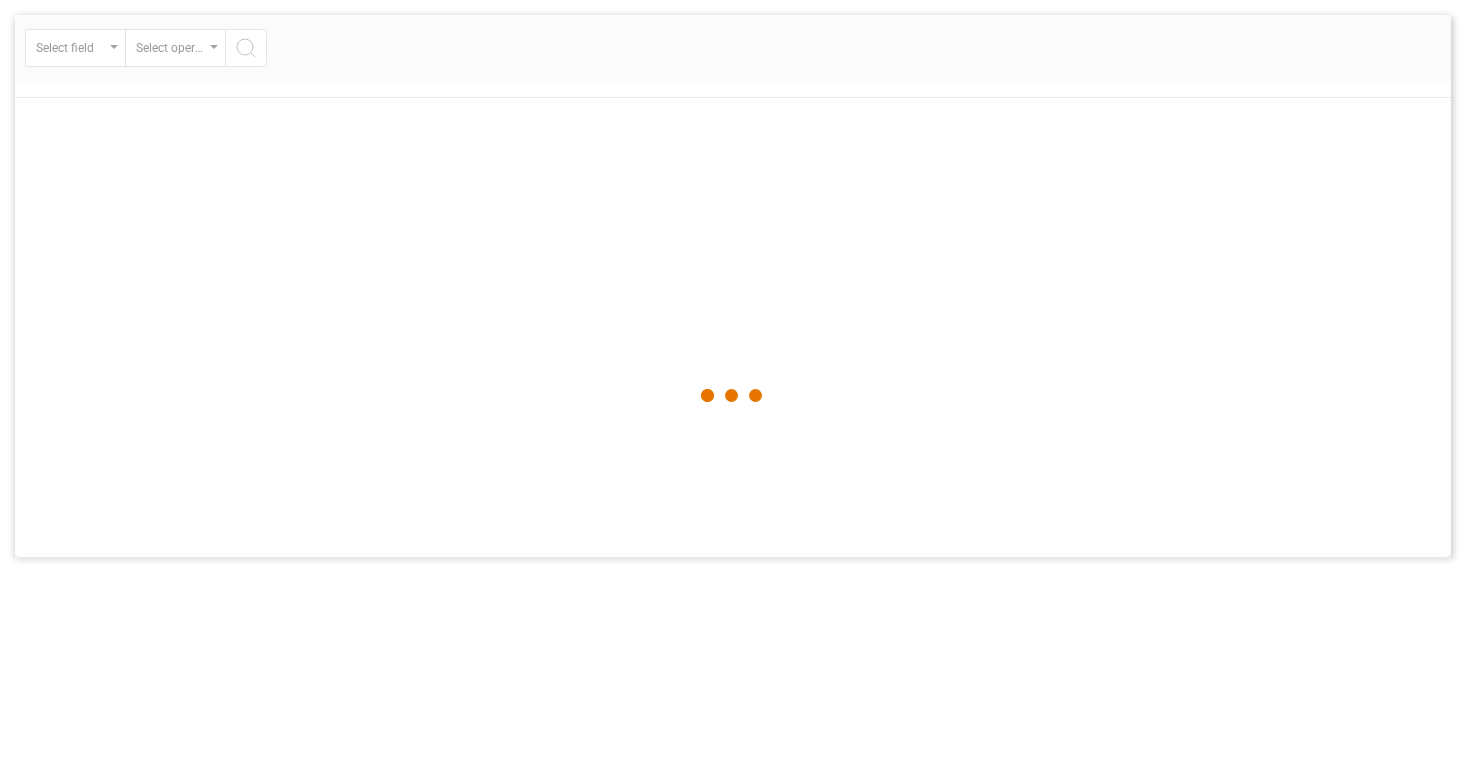 scroll, scrollTop: 0, scrollLeft: 0, axis: both 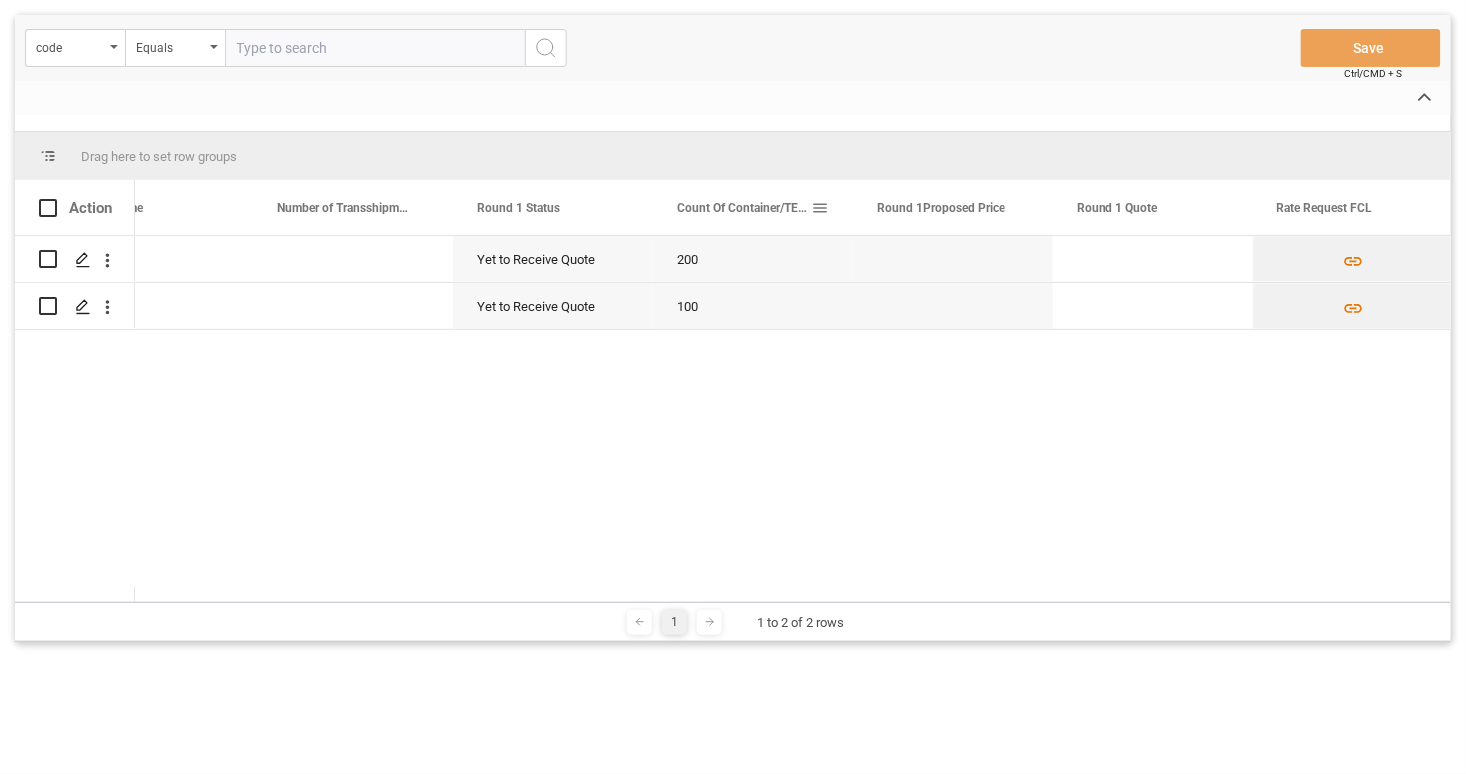 click at bounding box center [820, 208] 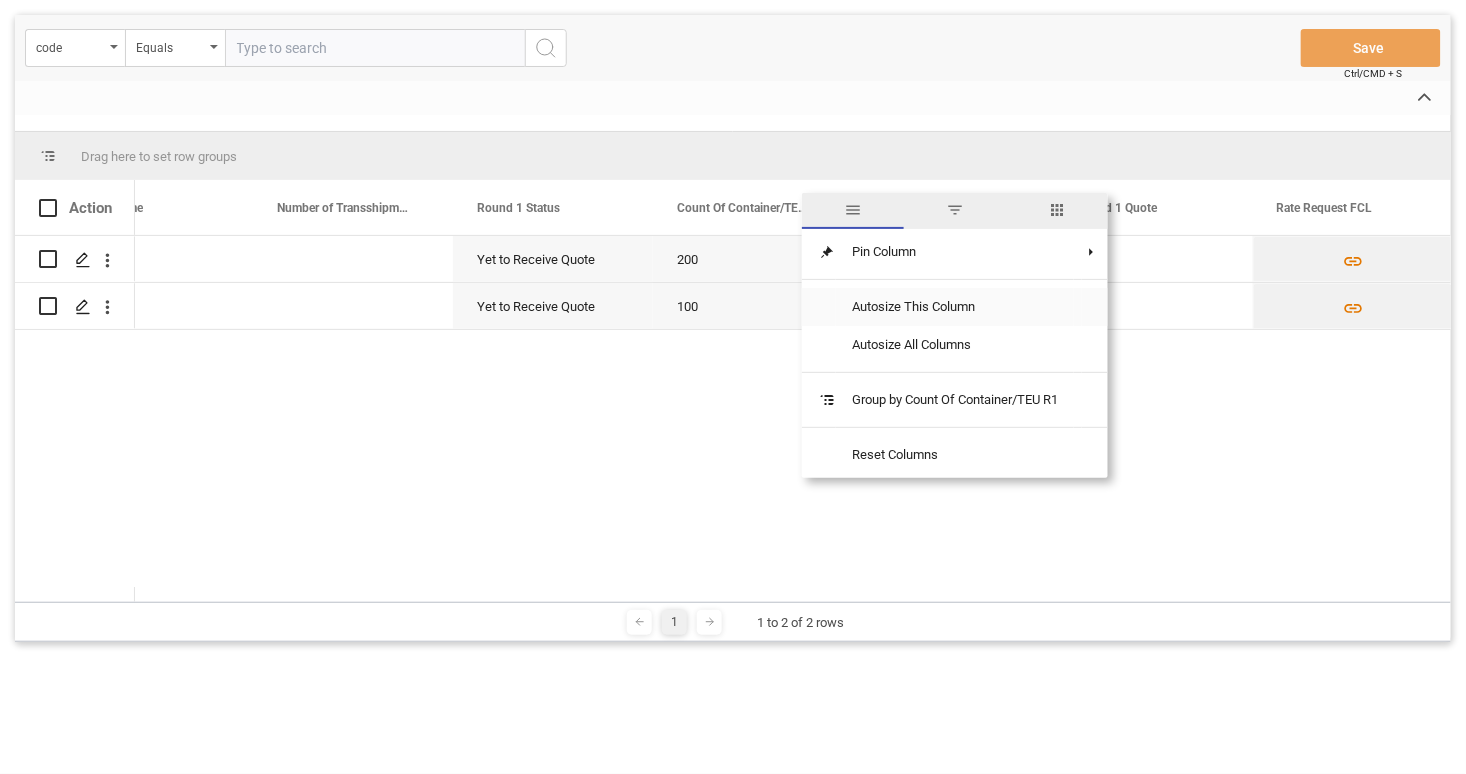 click on "Autosize This Column" at bounding box center (955, 307) 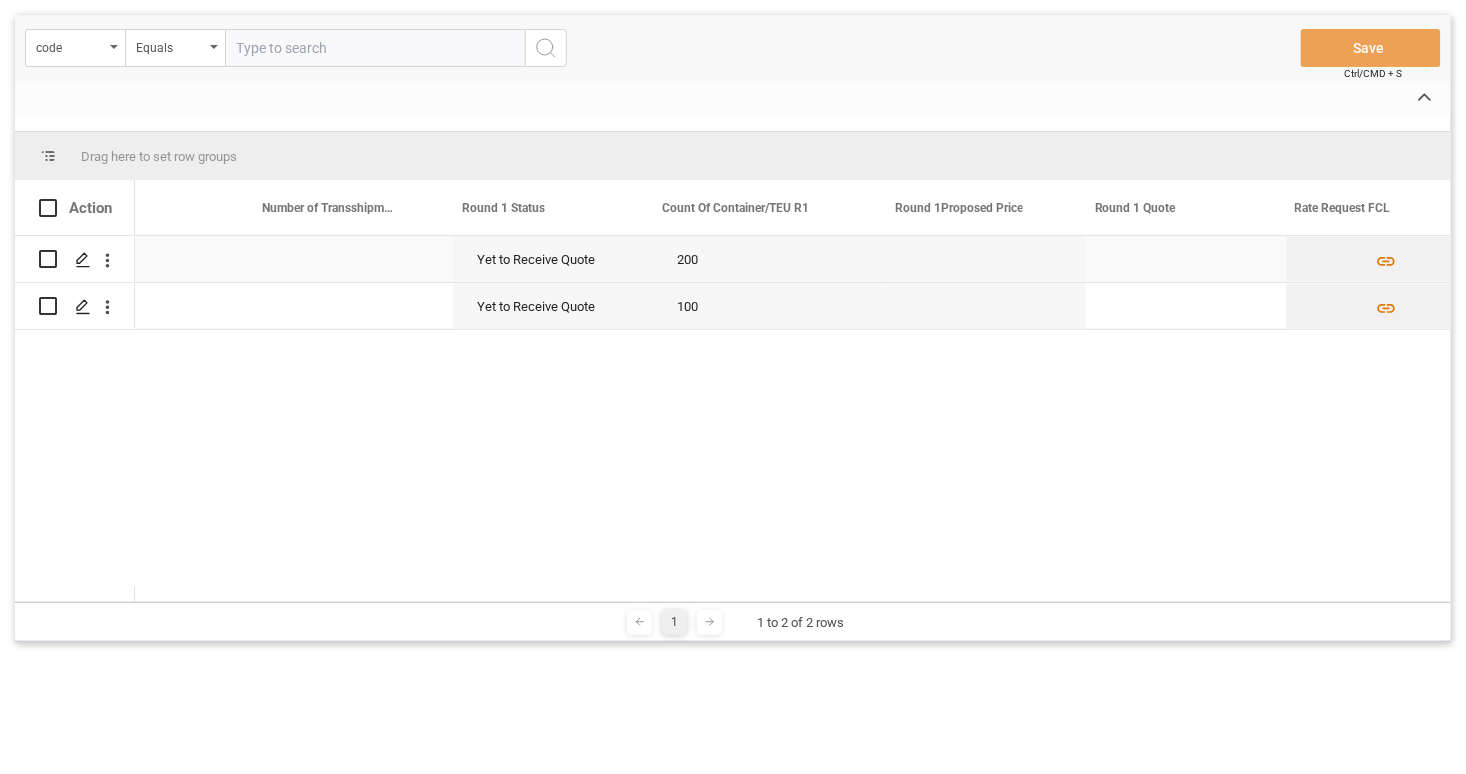scroll, scrollTop: 0, scrollLeft: 2116, axis: horizontal 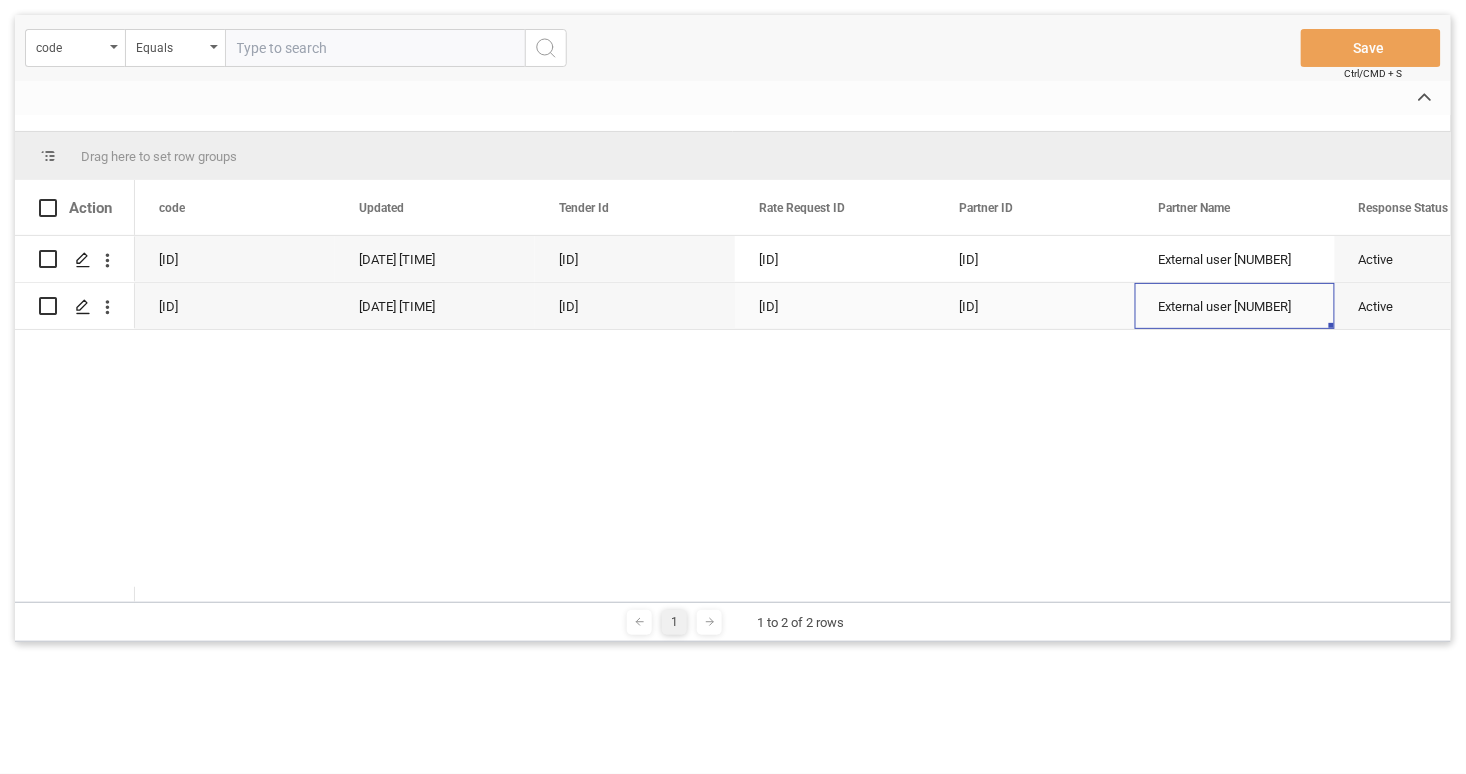 click on "External user [NUMBER]" at bounding box center (1235, 306) 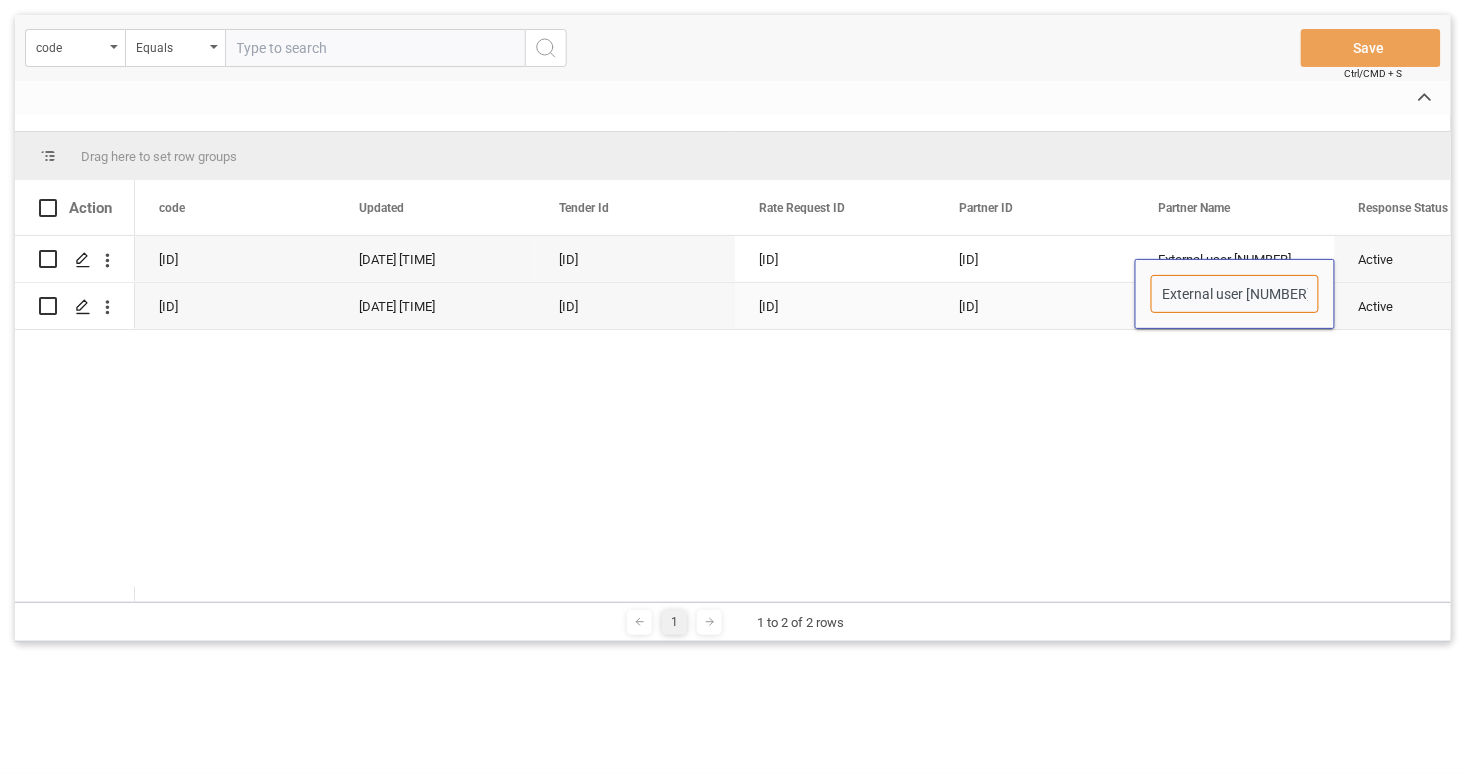 click on "External user [NUMBER]" at bounding box center [1235, 294] 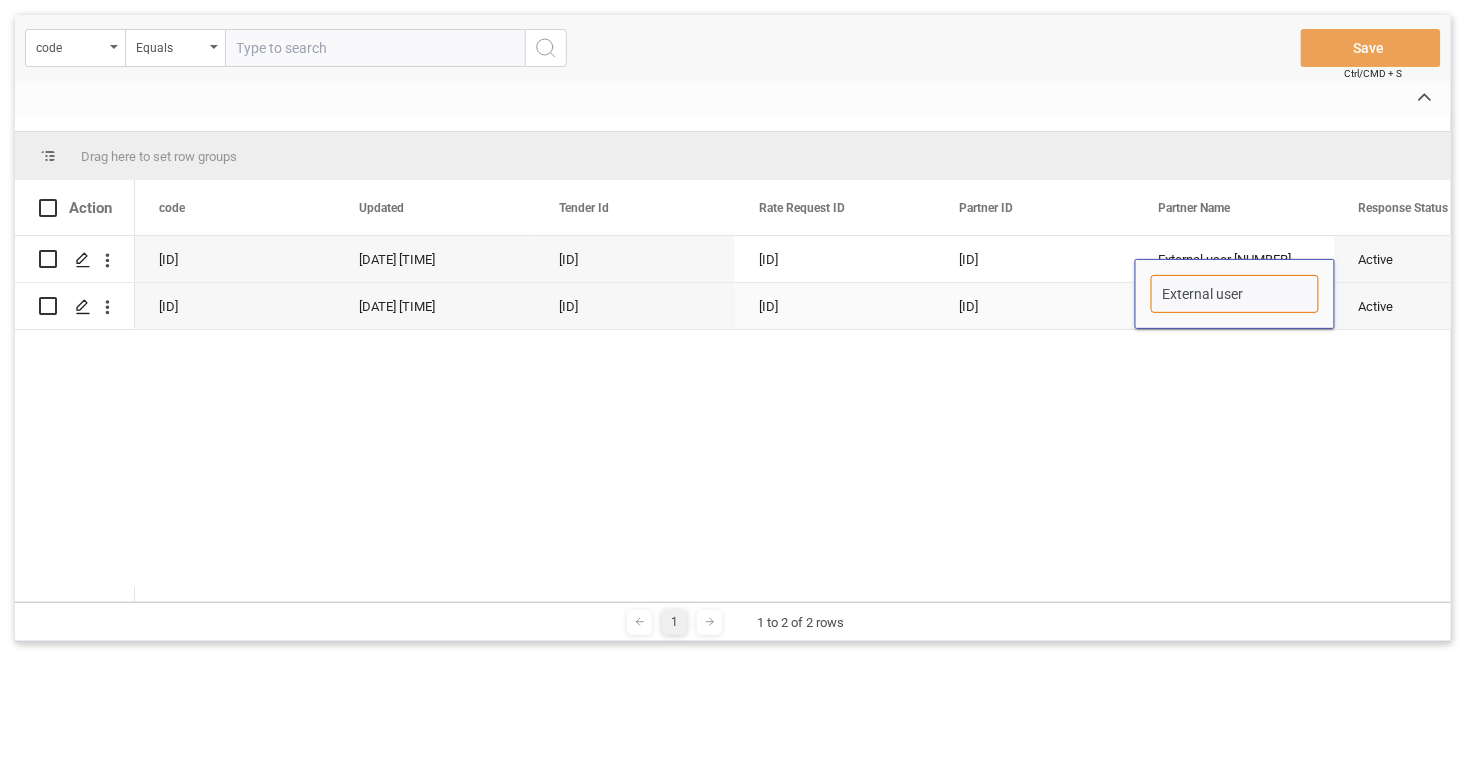 type on "External user [NUMBER]" 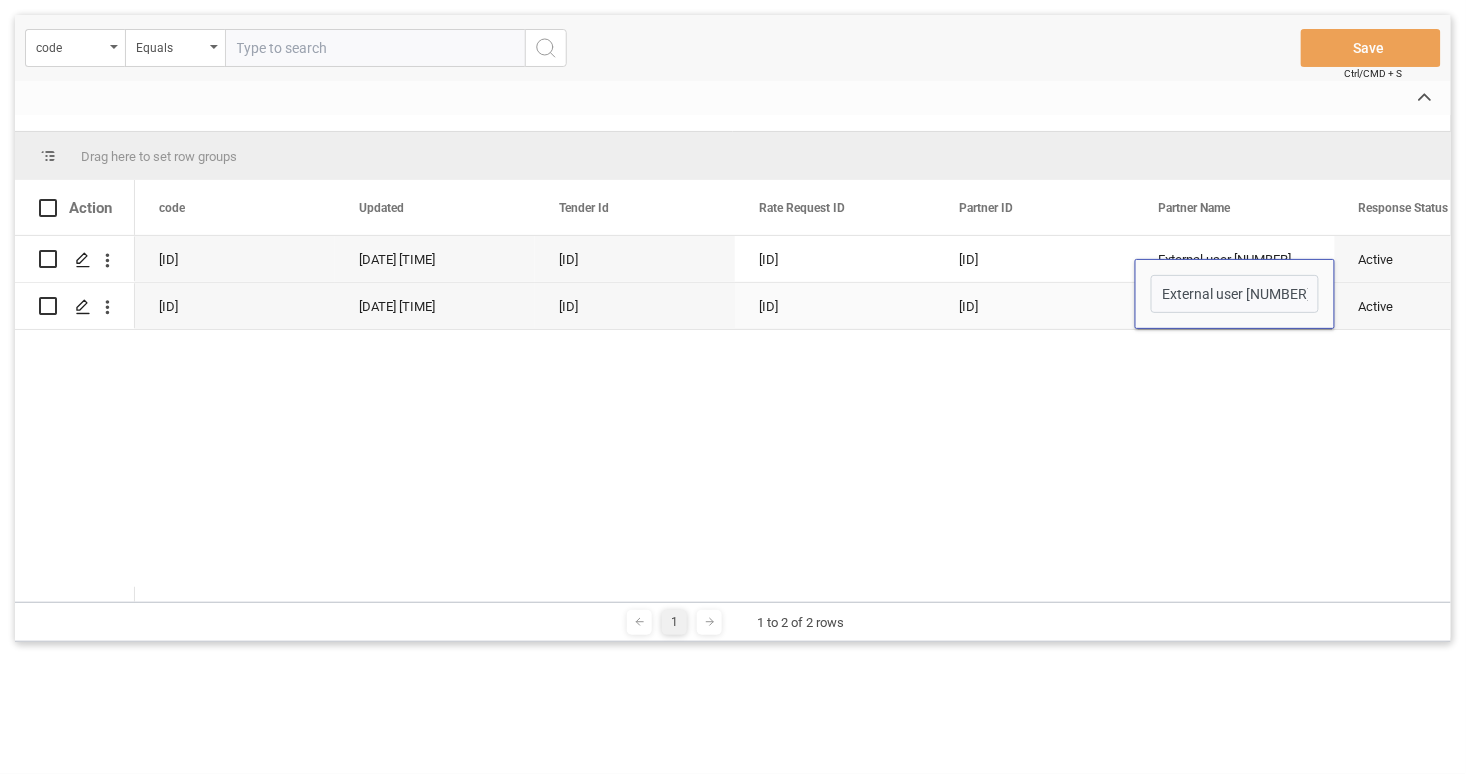 click on "[ID]" at bounding box center (1035, 259) 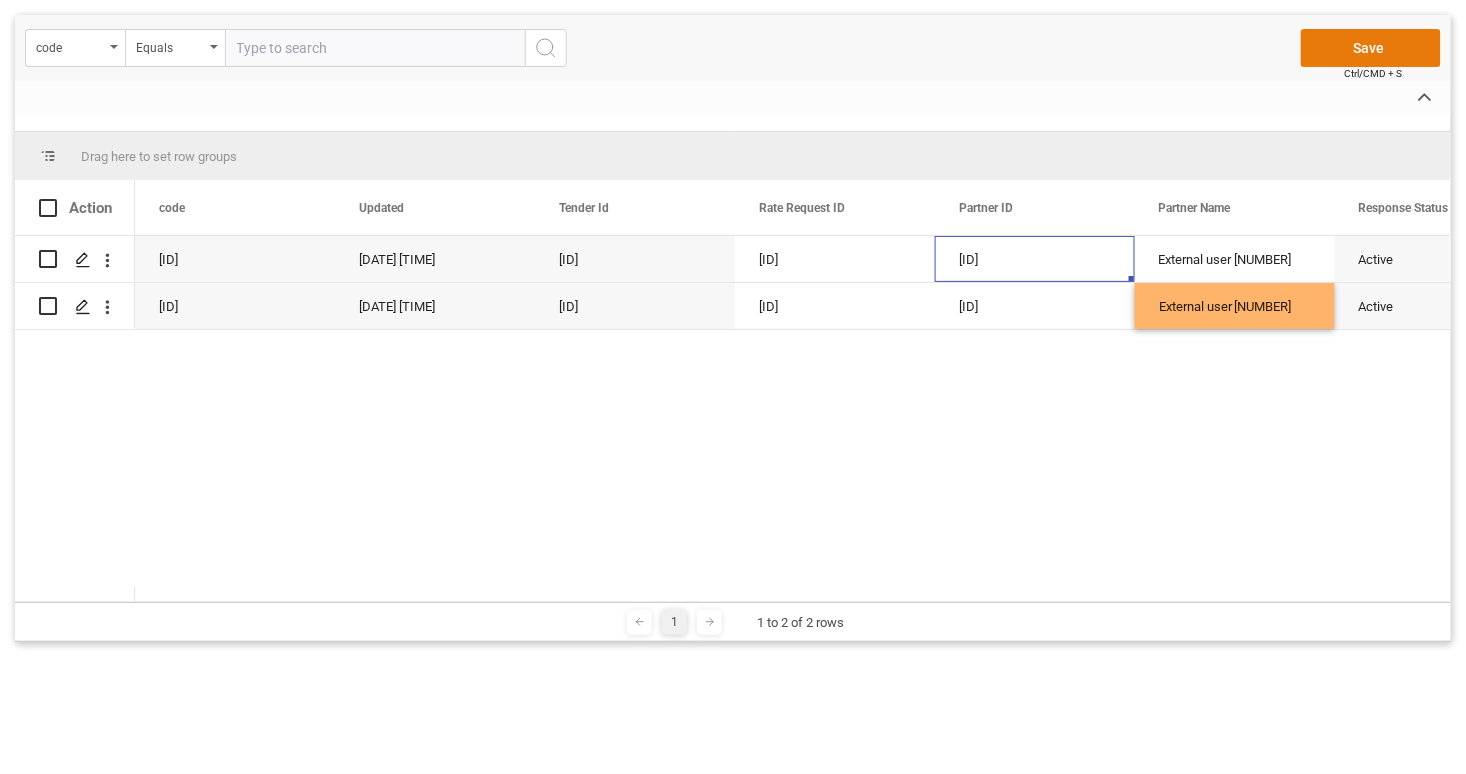 click on "Save" at bounding box center [1371, 48] 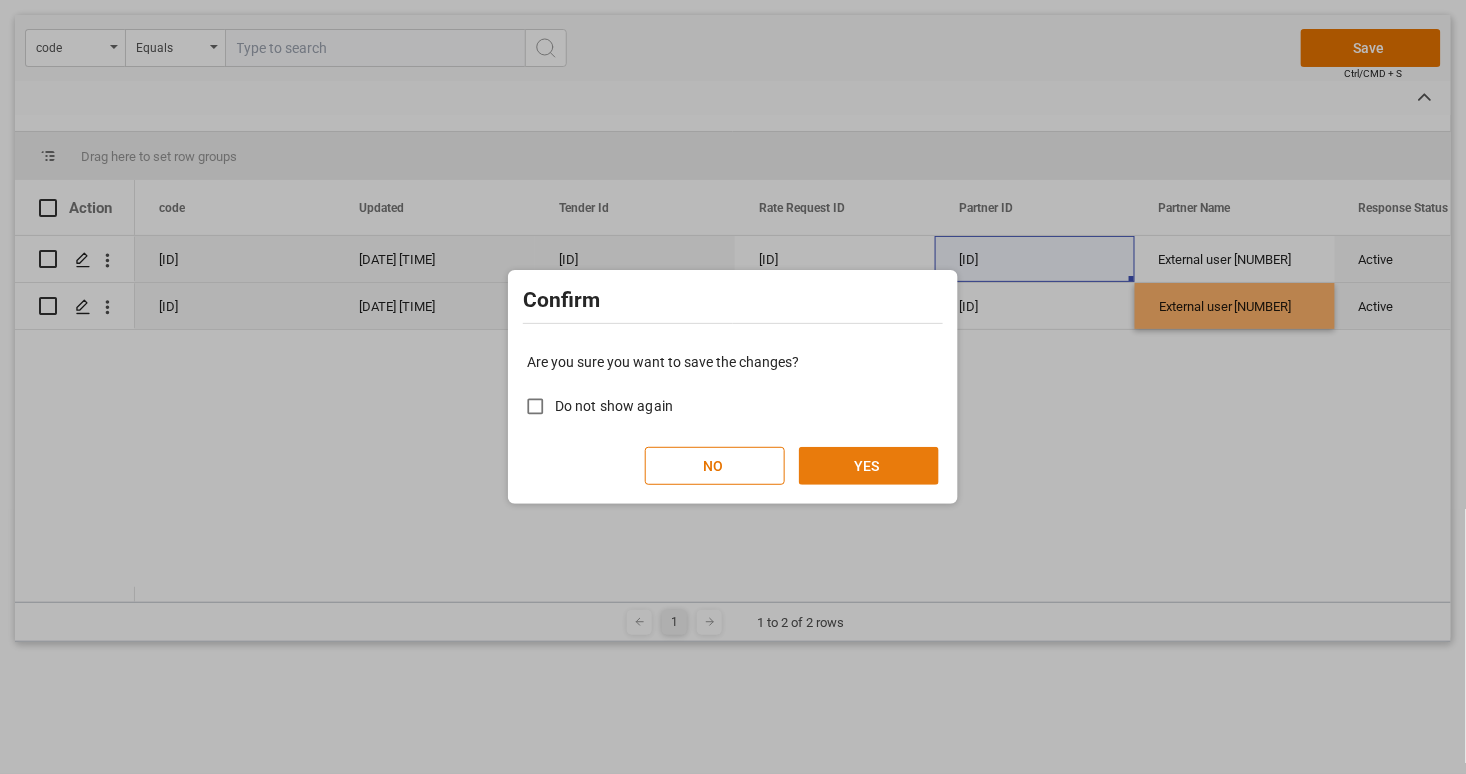 click on "YES" at bounding box center (869, 466) 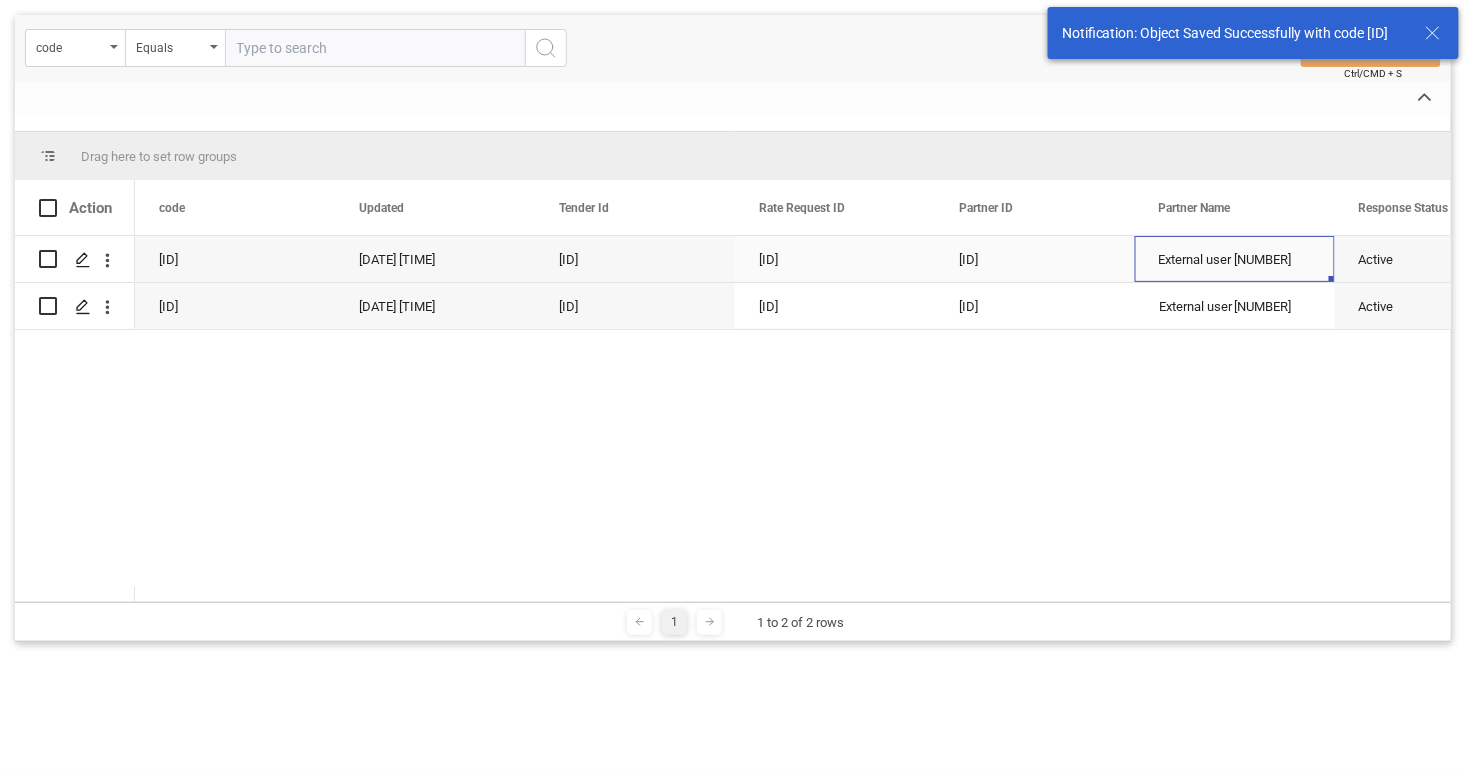 click on "External user [NUMBER]" at bounding box center [1235, 259] 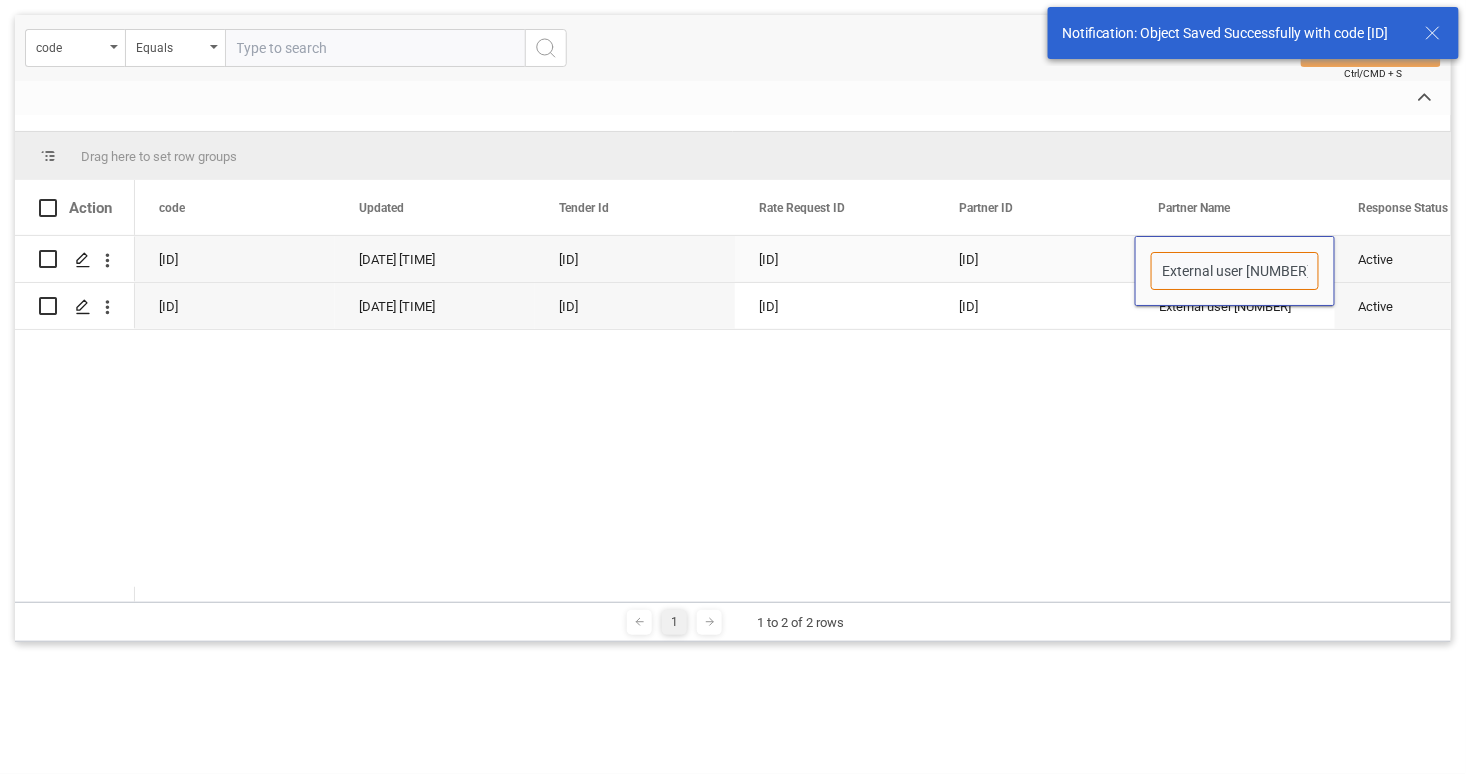 click on "External user [NUMBER]" at bounding box center (1235, 271) 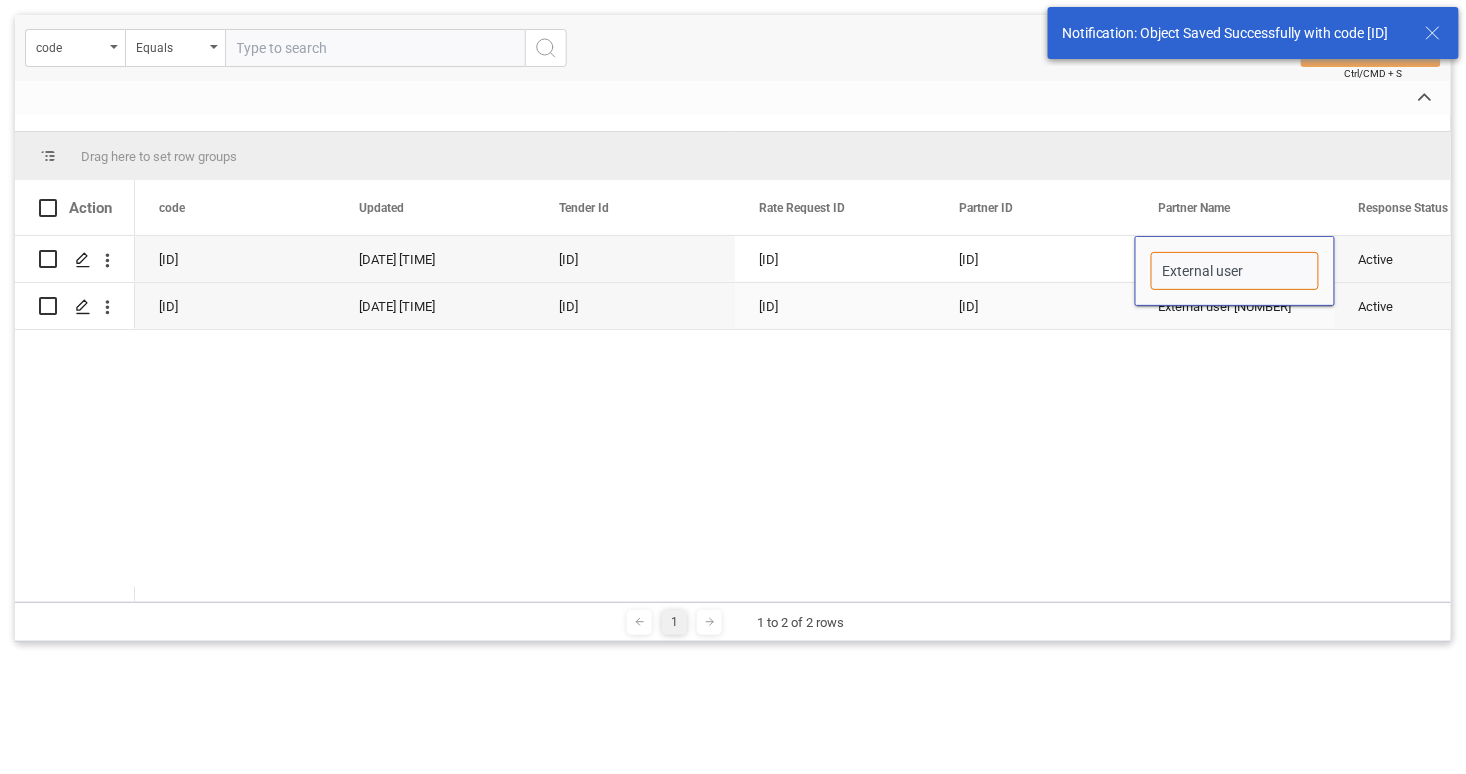 type on "External user [NUMBER]" 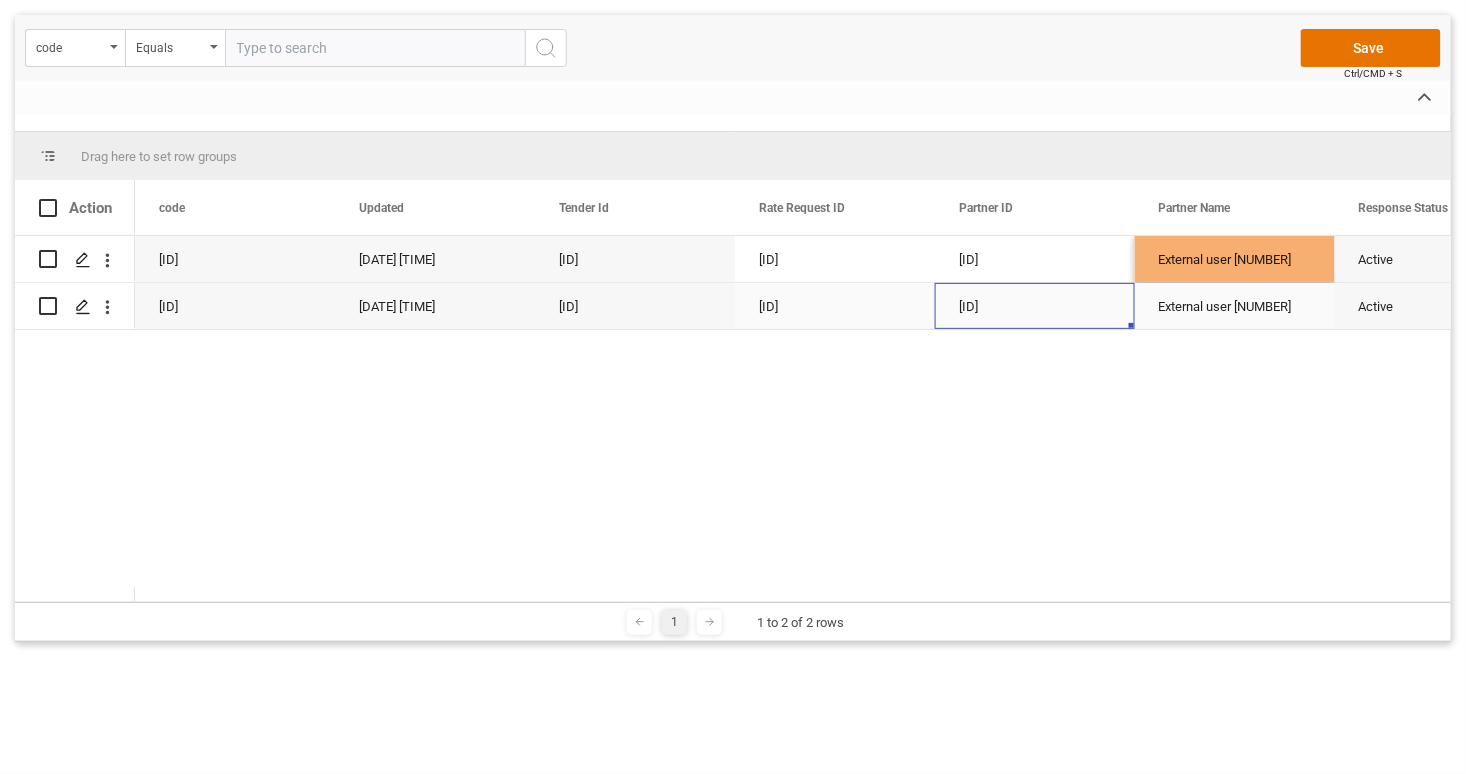 click on "[ID]" at bounding box center (1035, 306) 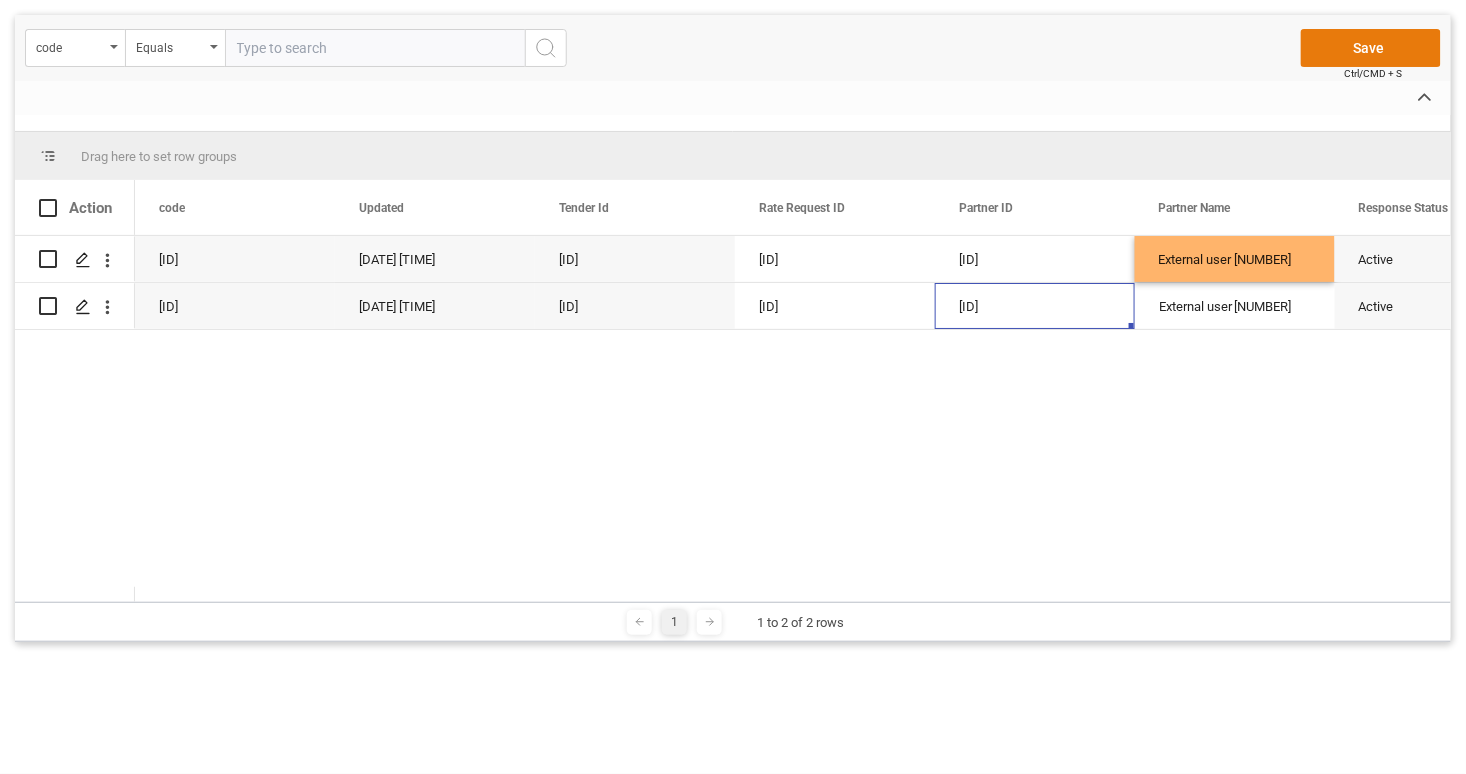 click on "Save" at bounding box center [1371, 48] 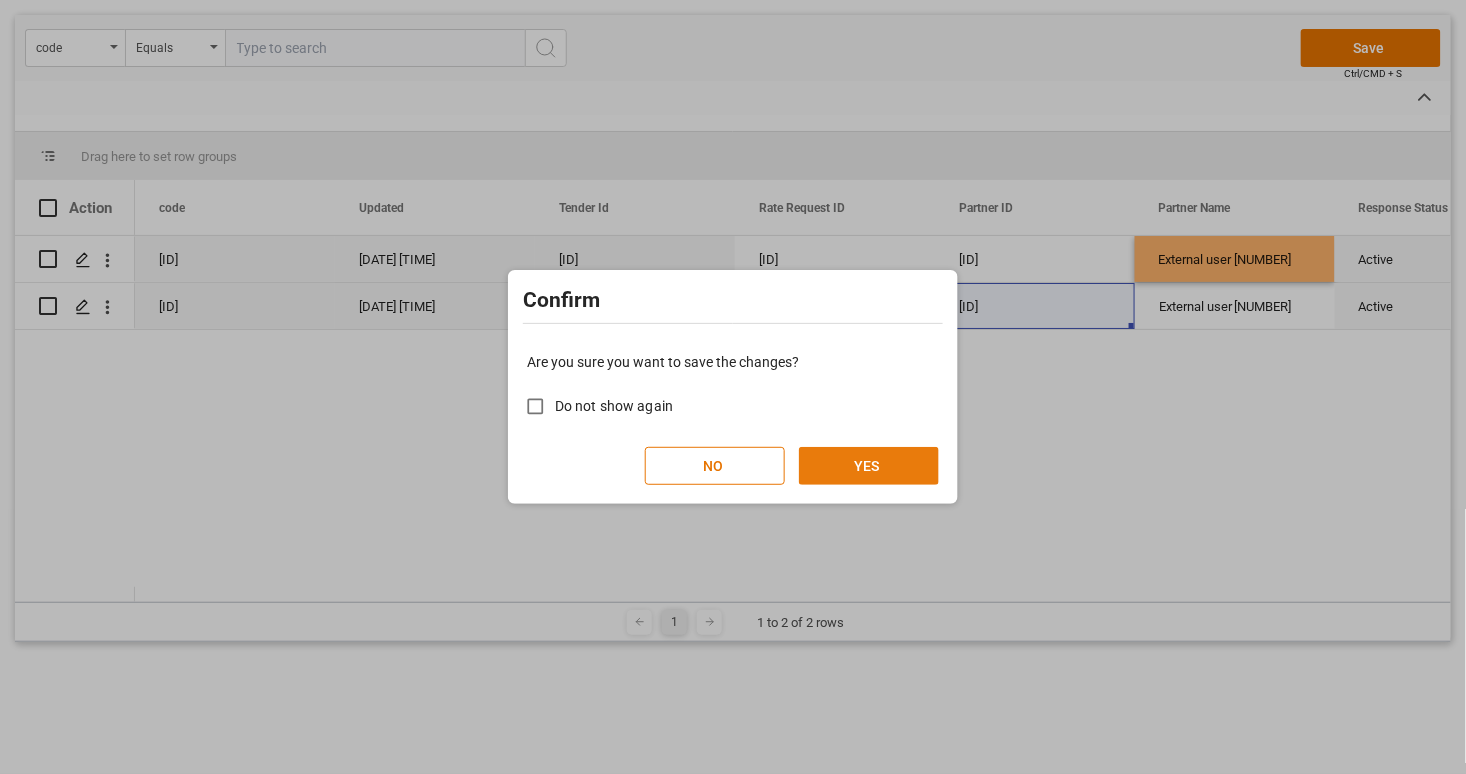 click on "YES" at bounding box center [869, 466] 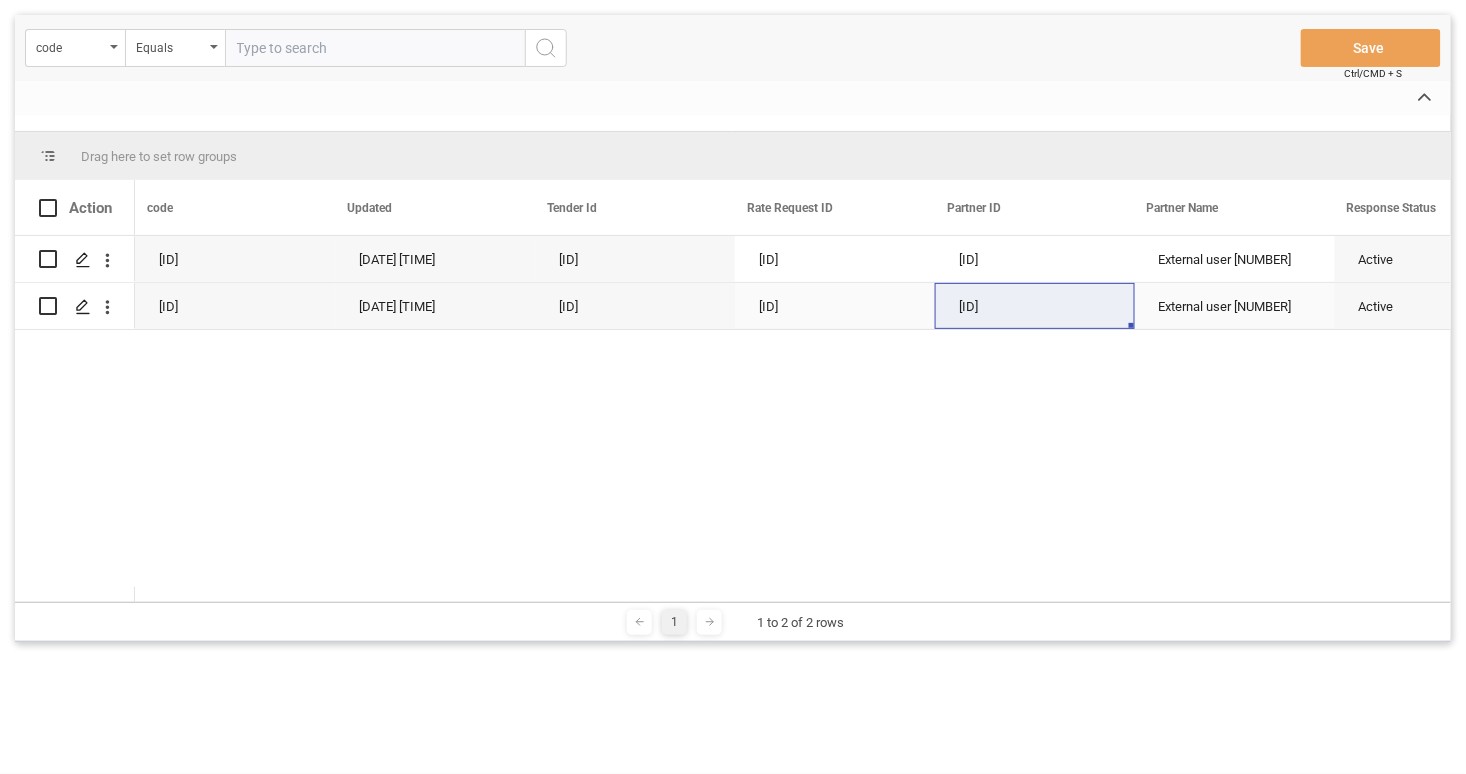 scroll, scrollTop: 0, scrollLeft: 161, axis: horizontal 